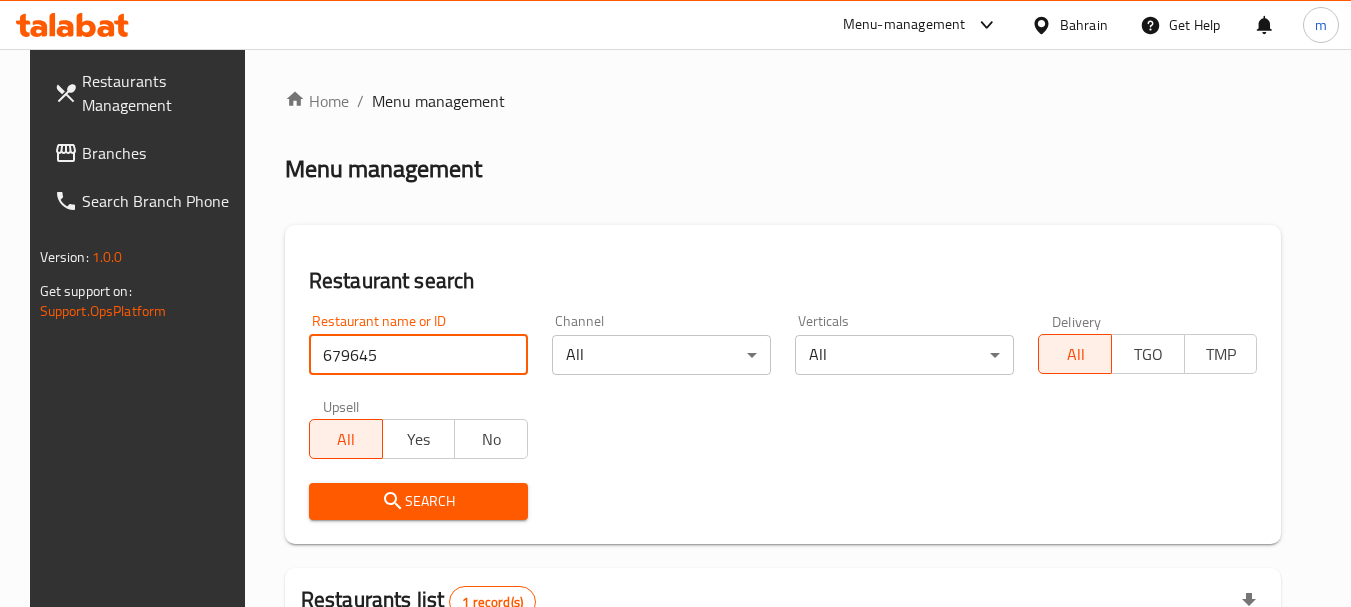 scroll, scrollTop: 268, scrollLeft: 0, axis: vertical 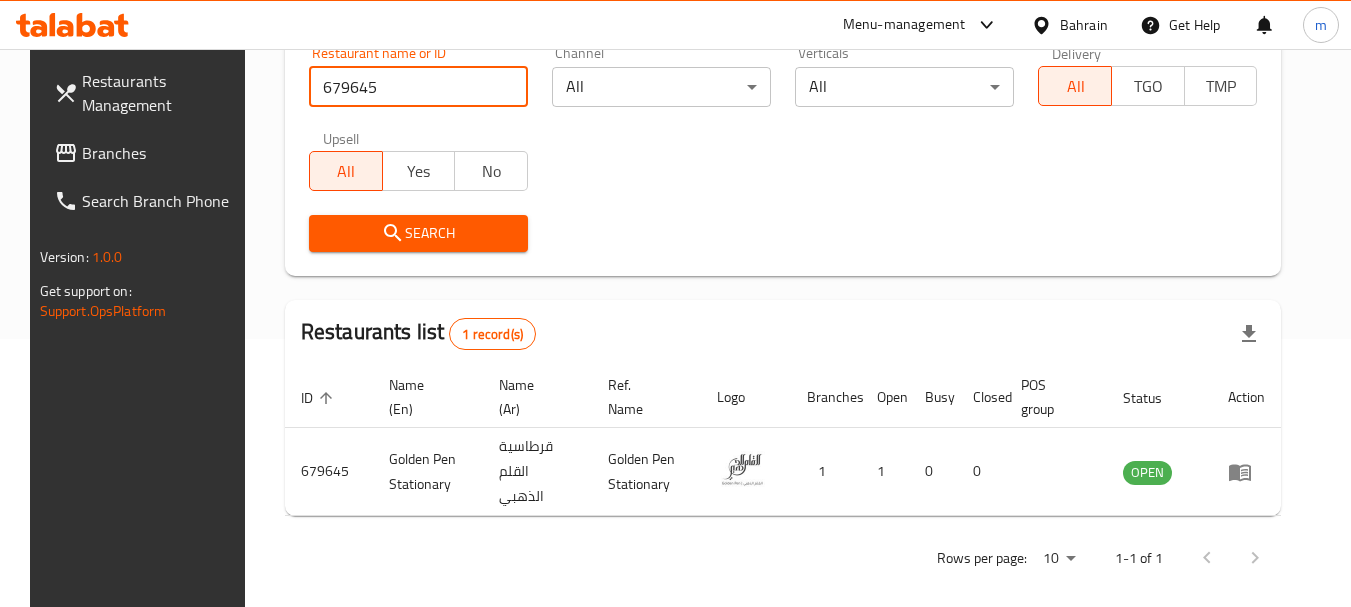 click on "Branches" at bounding box center (161, 153) 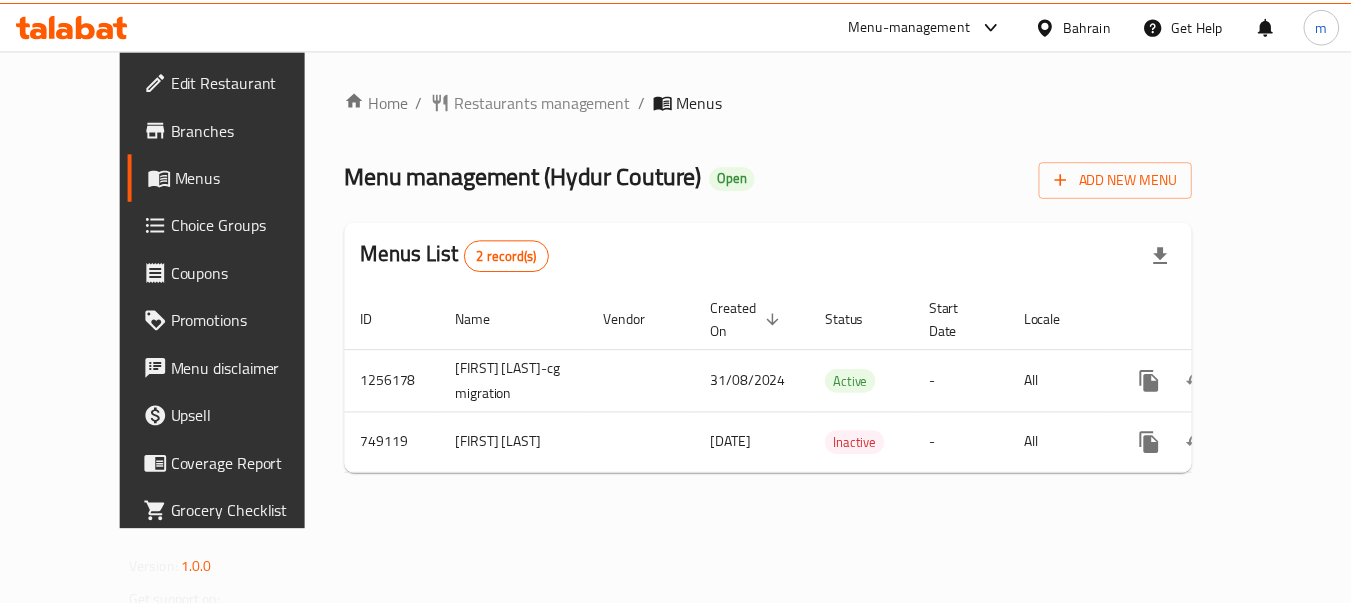 scroll, scrollTop: 0, scrollLeft: 0, axis: both 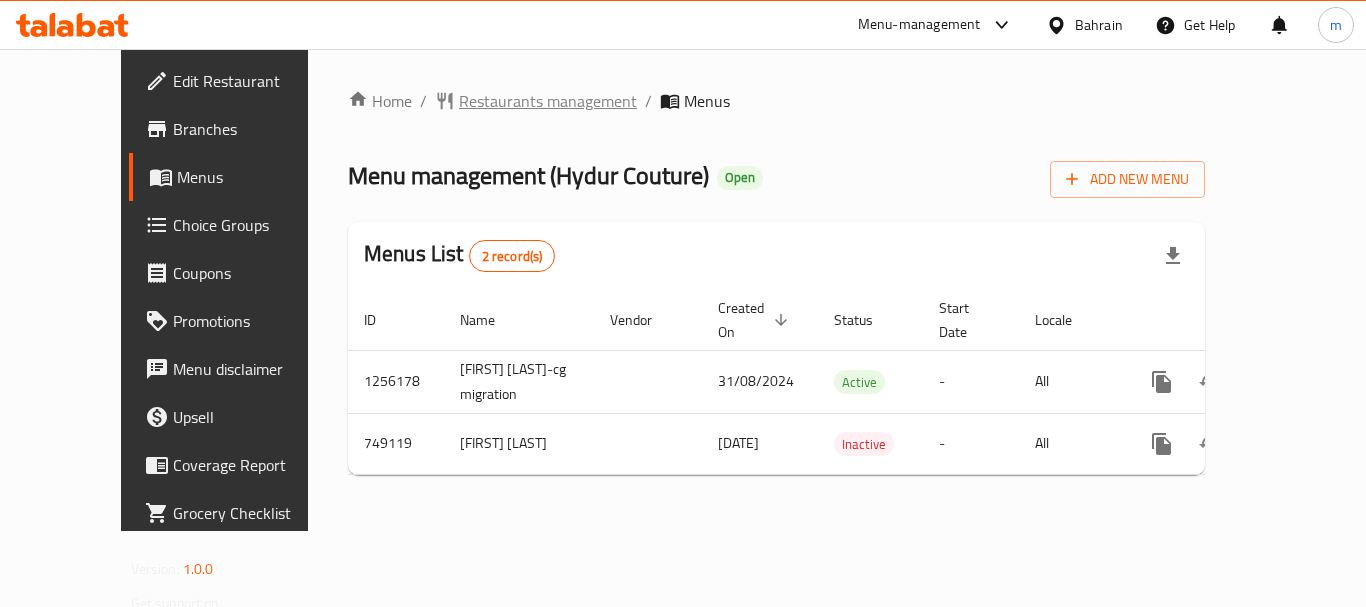 click on "Restaurants management" at bounding box center (548, 101) 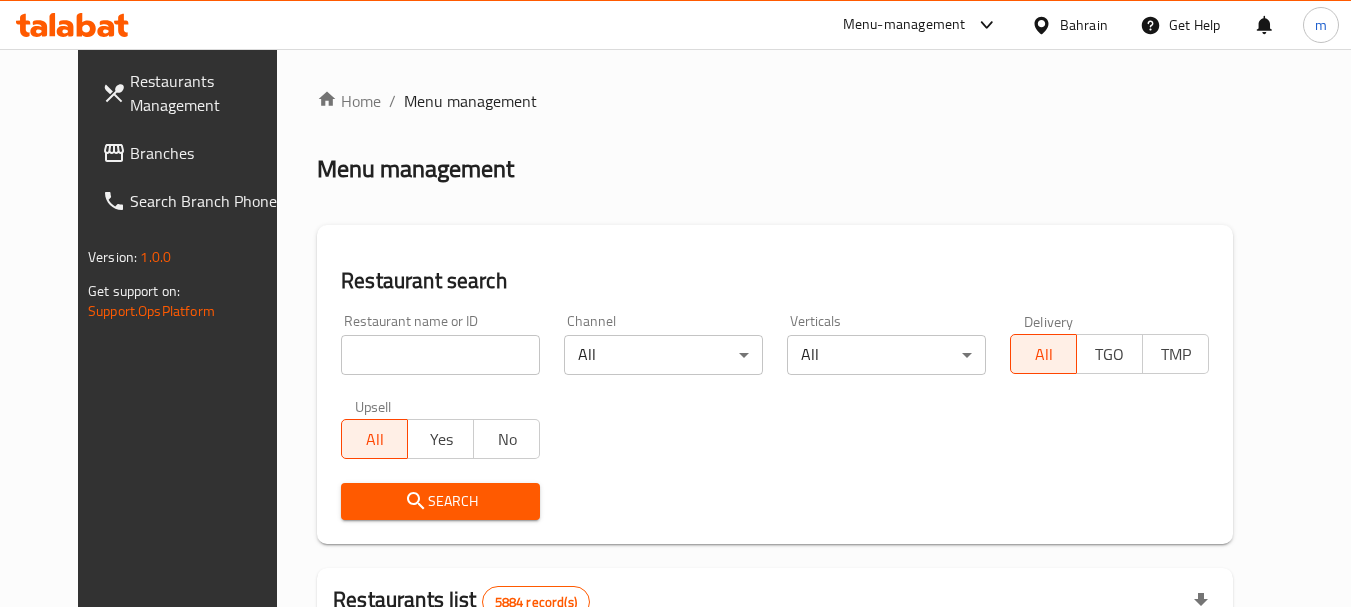 click at bounding box center (440, 355) 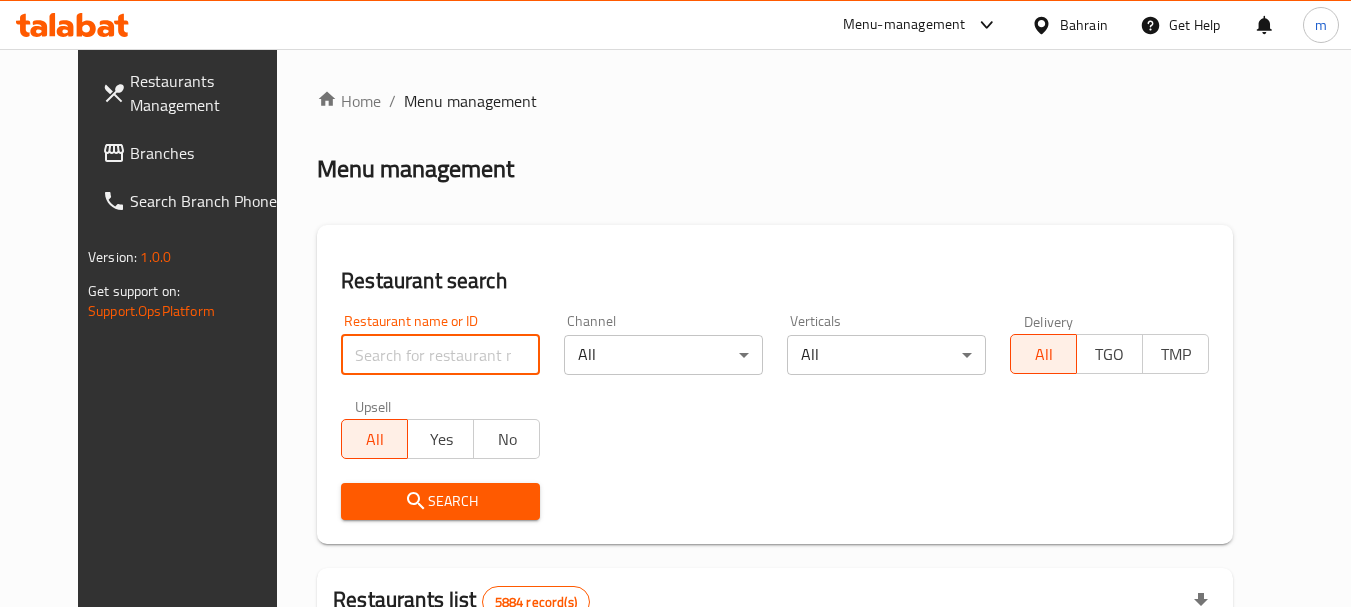 paste on "648863" 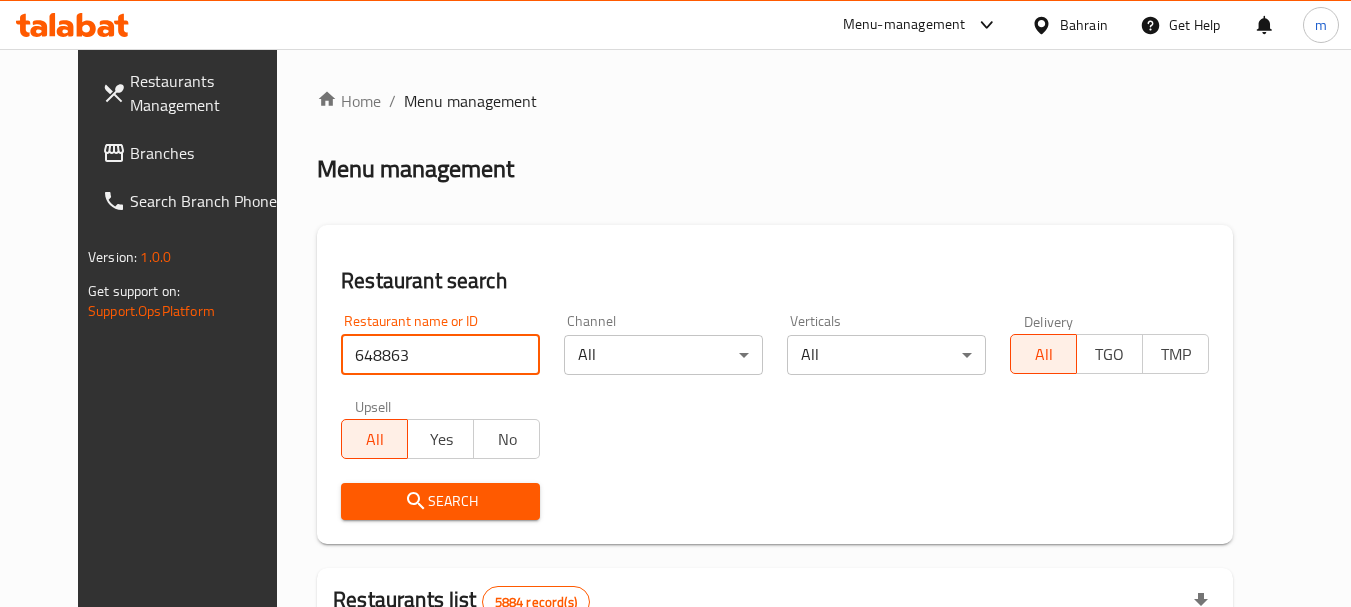 type on "648863" 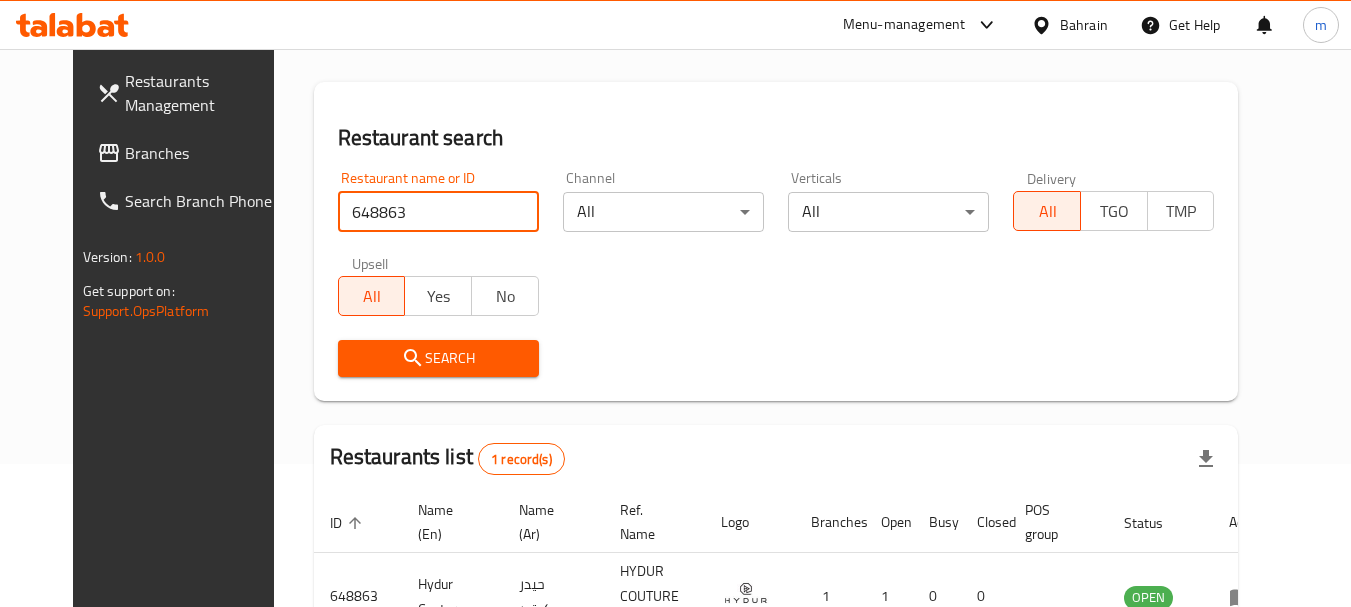 scroll, scrollTop: 260, scrollLeft: 0, axis: vertical 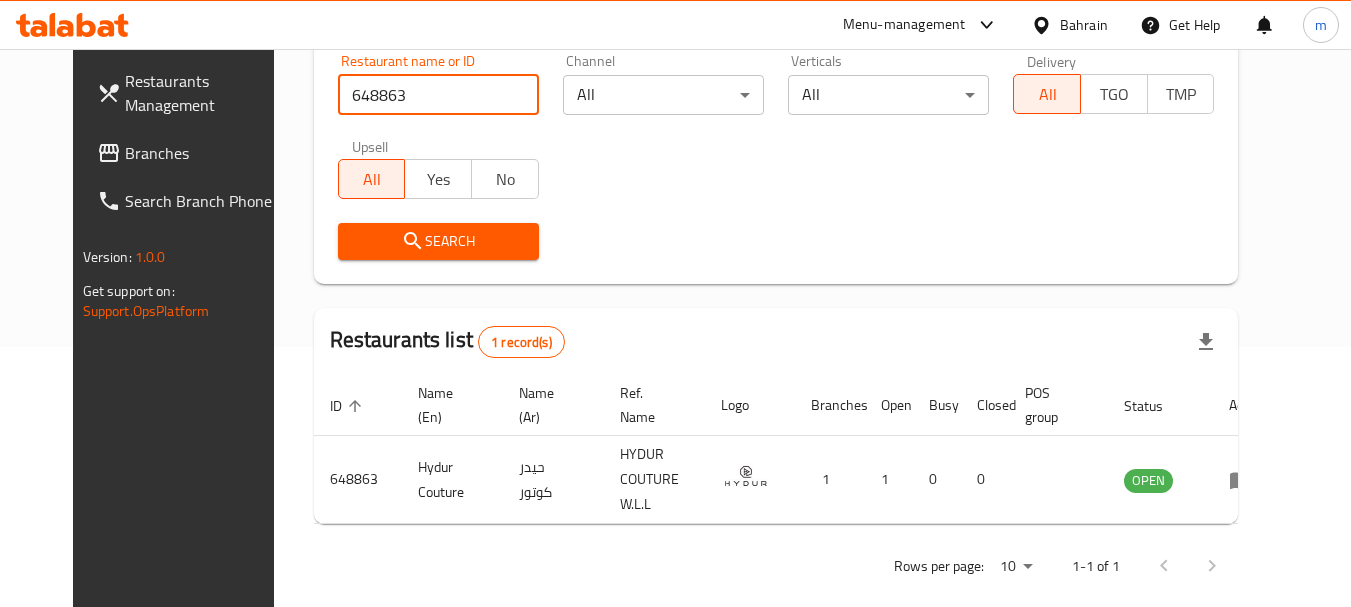 click on "Bahrain" at bounding box center [1084, 25] 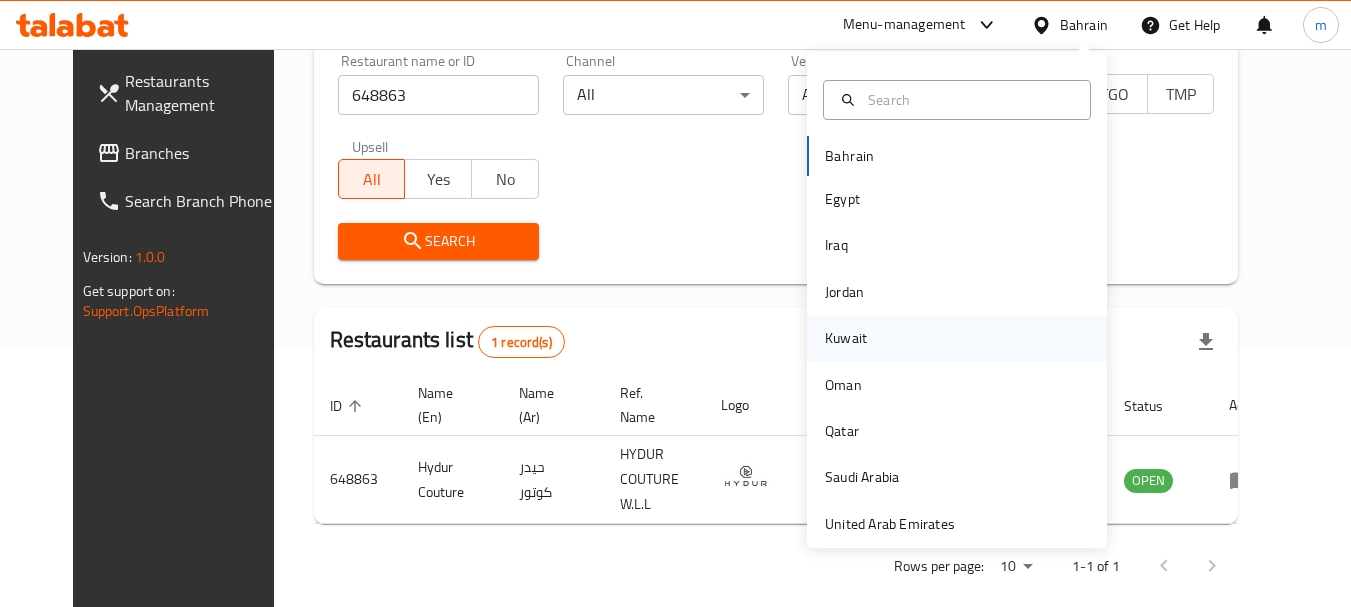 click on "Kuwait" at bounding box center [846, 338] 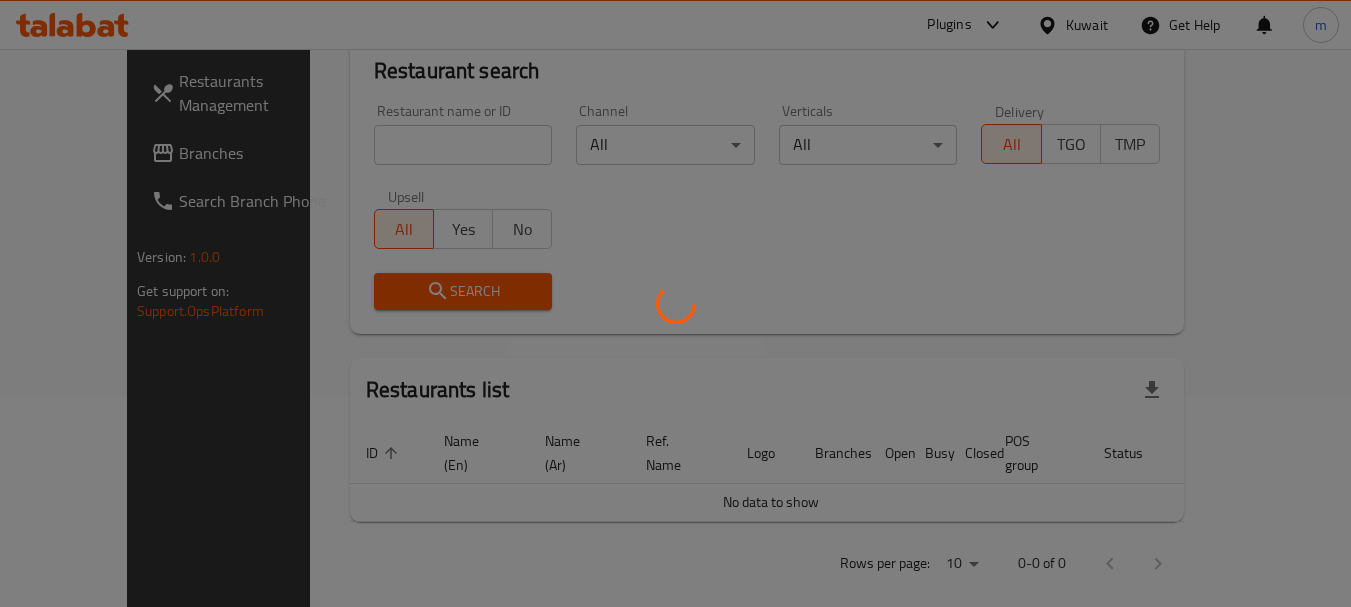 scroll, scrollTop: 260, scrollLeft: 0, axis: vertical 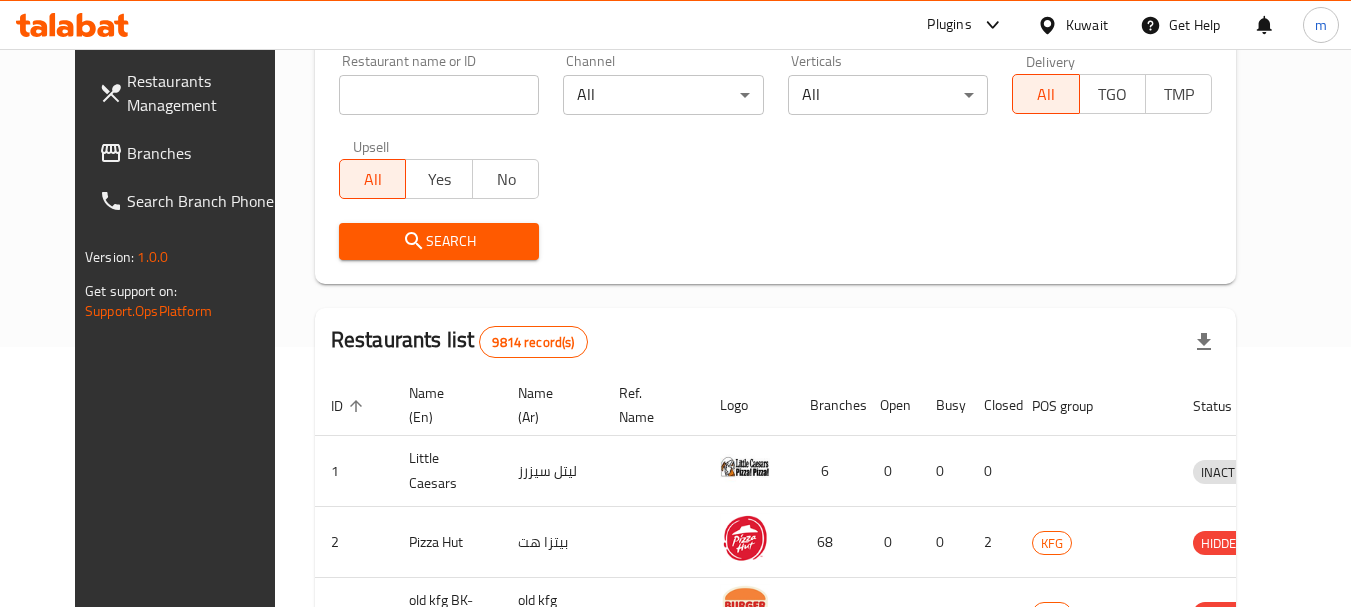 click on "Branches" at bounding box center [206, 153] 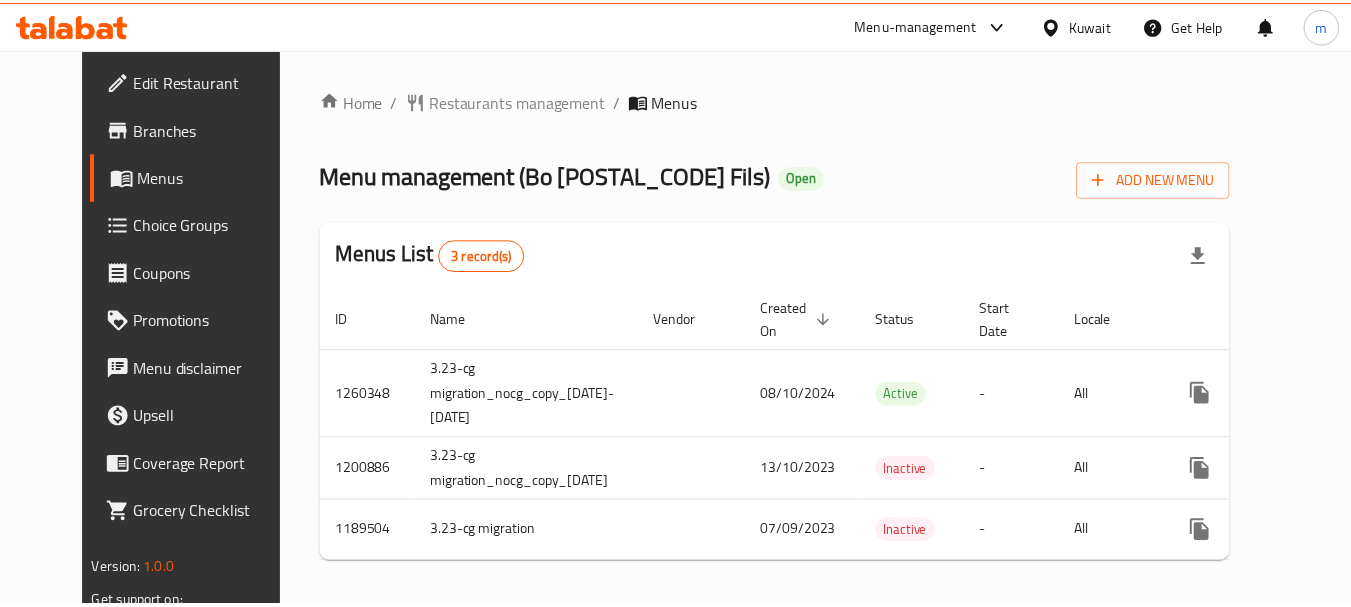 scroll, scrollTop: 0, scrollLeft: 0, axis: both 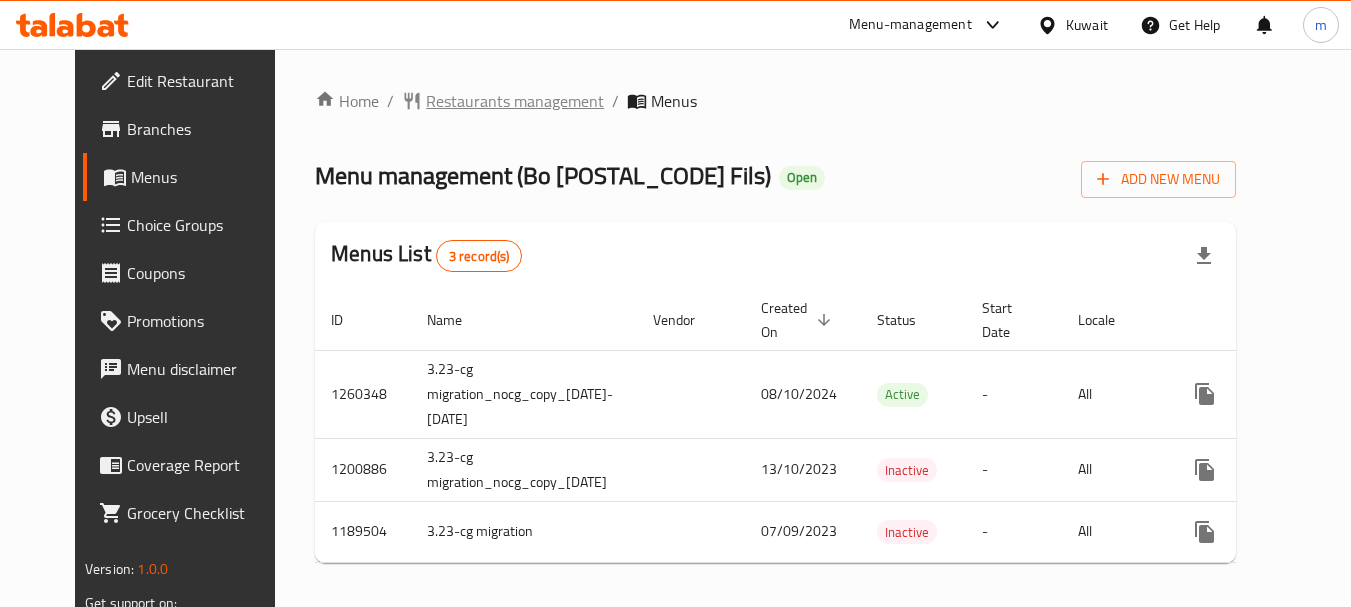 click on "Restaurants management" at bounding box center (515, 101) 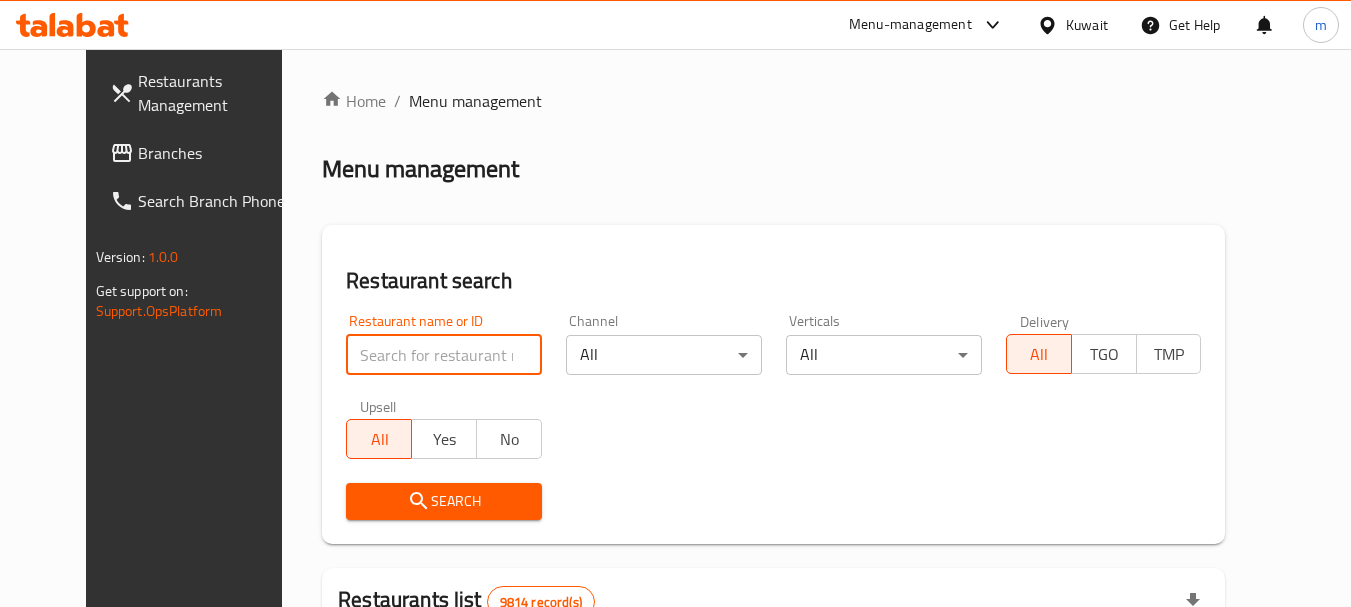 click at bounding box center [444, 355] 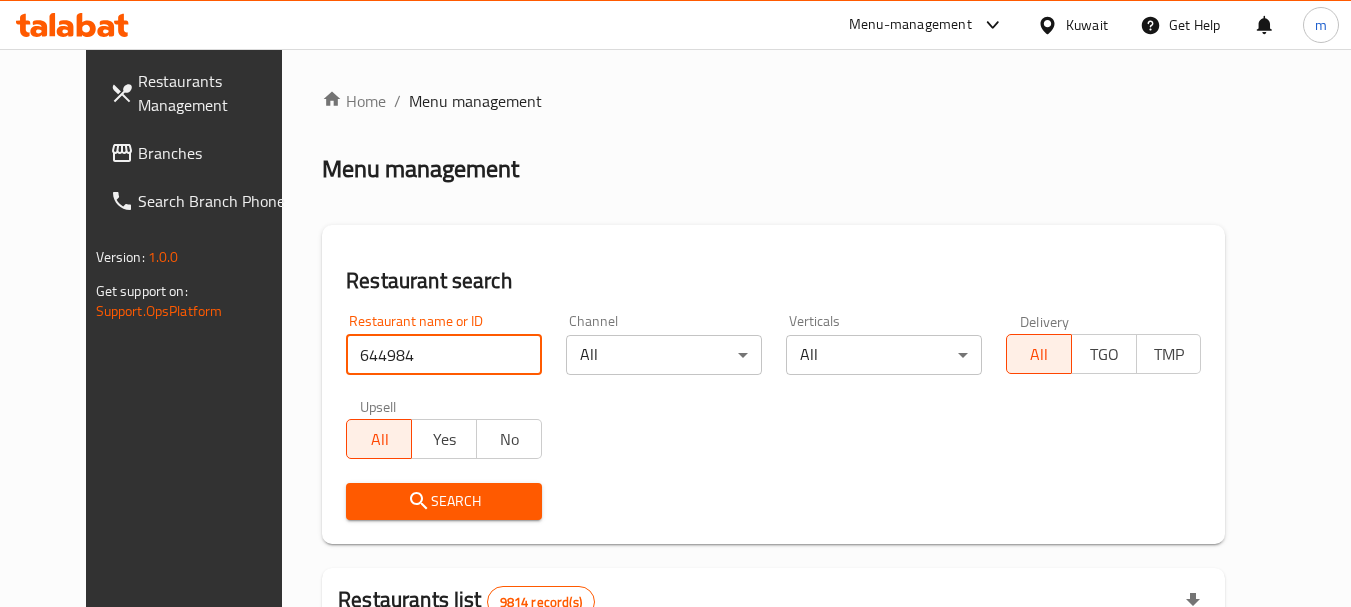type on "644984" 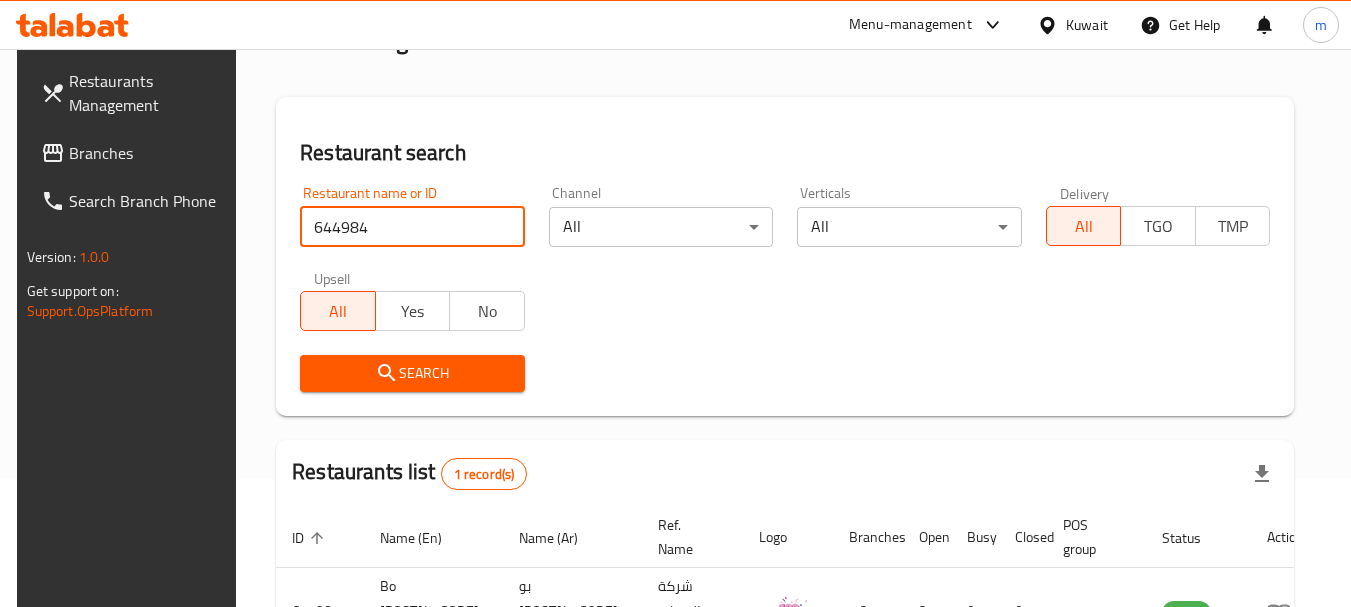 scroll, scrollTop: 260, scrollLeft: 0, axis: vertical 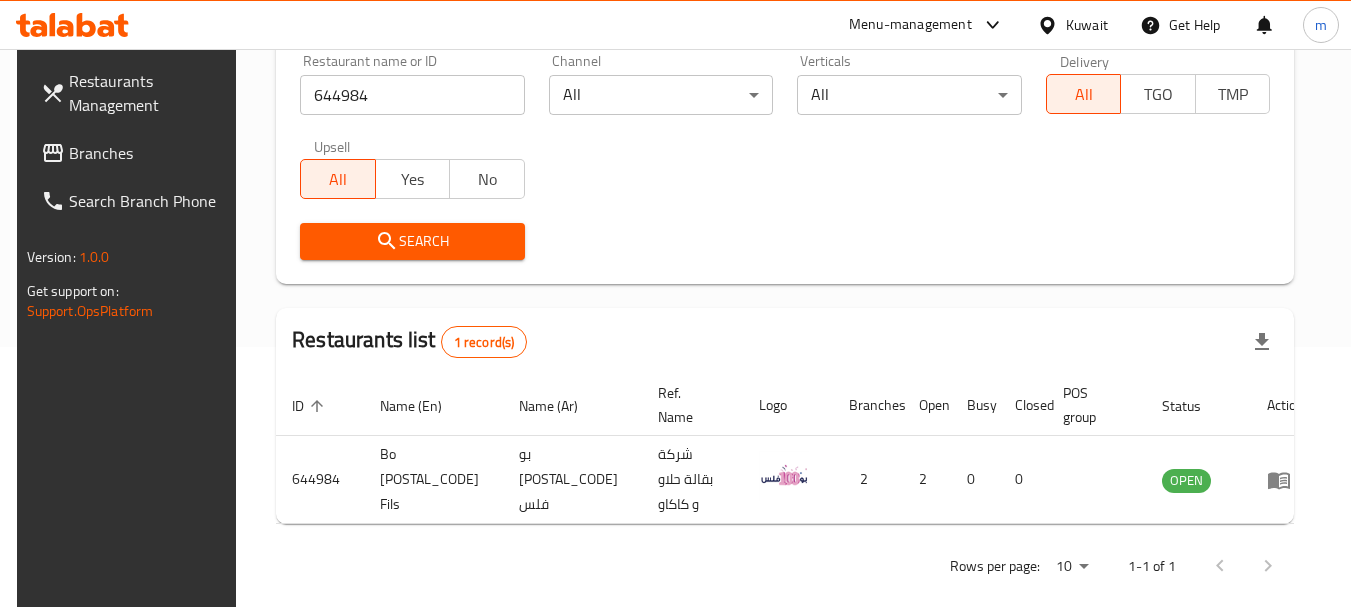 click at bounding box center (1051, 25) 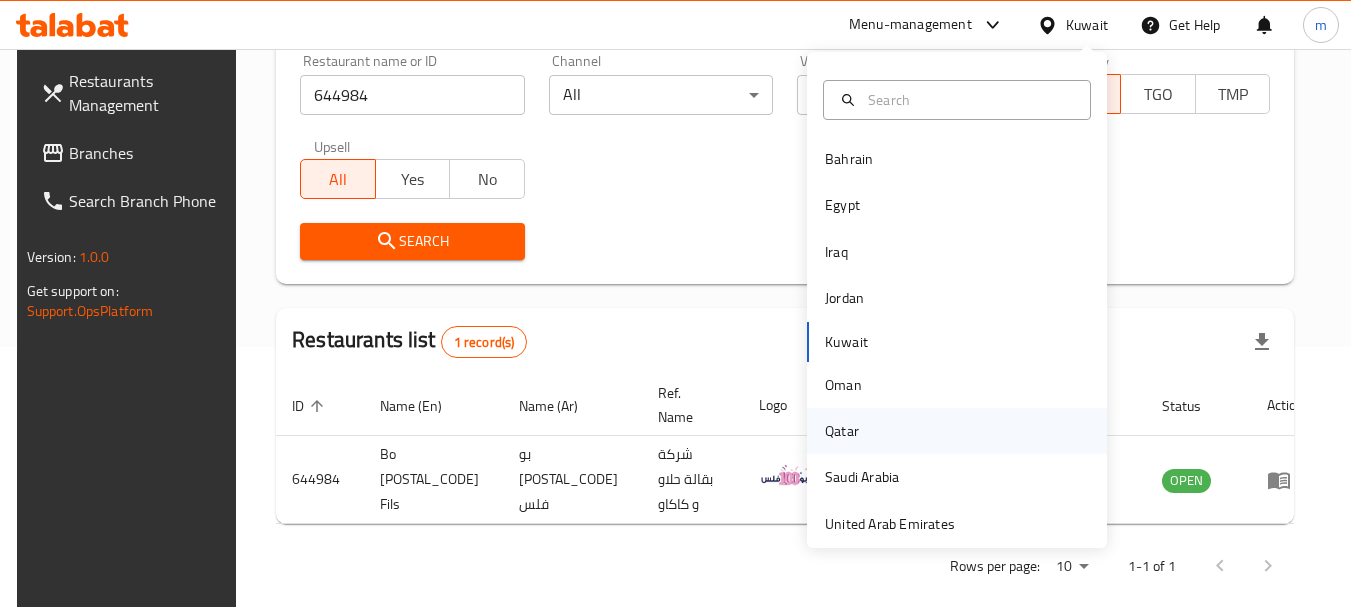 click on "Qatar" at bounding box center [842, 431] 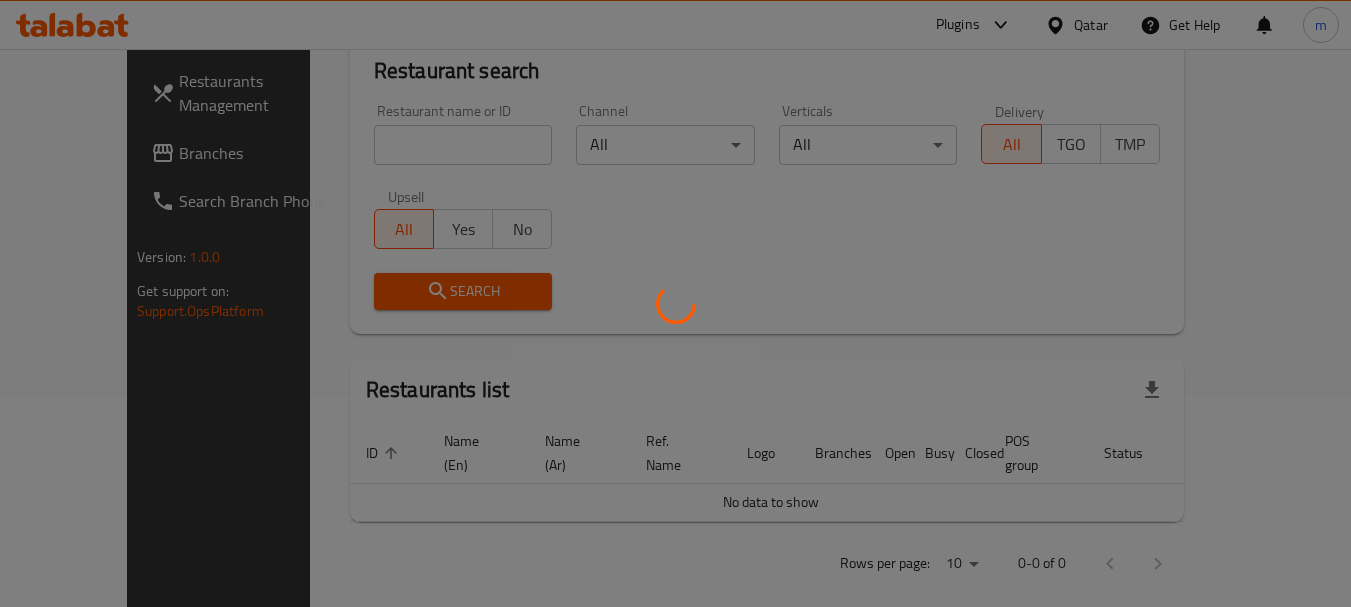 scroll, scrollTop: 260, scrollLeft: 0, axis: vertical 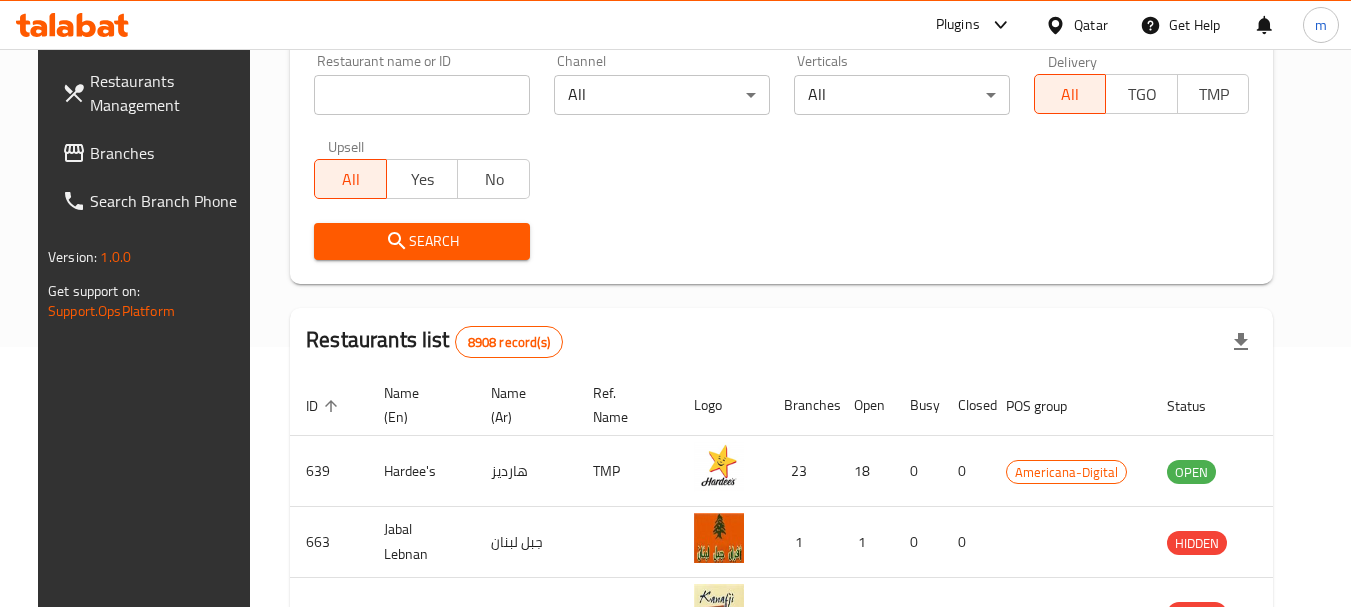 click on "Branches" at bounding box center (169, 153) 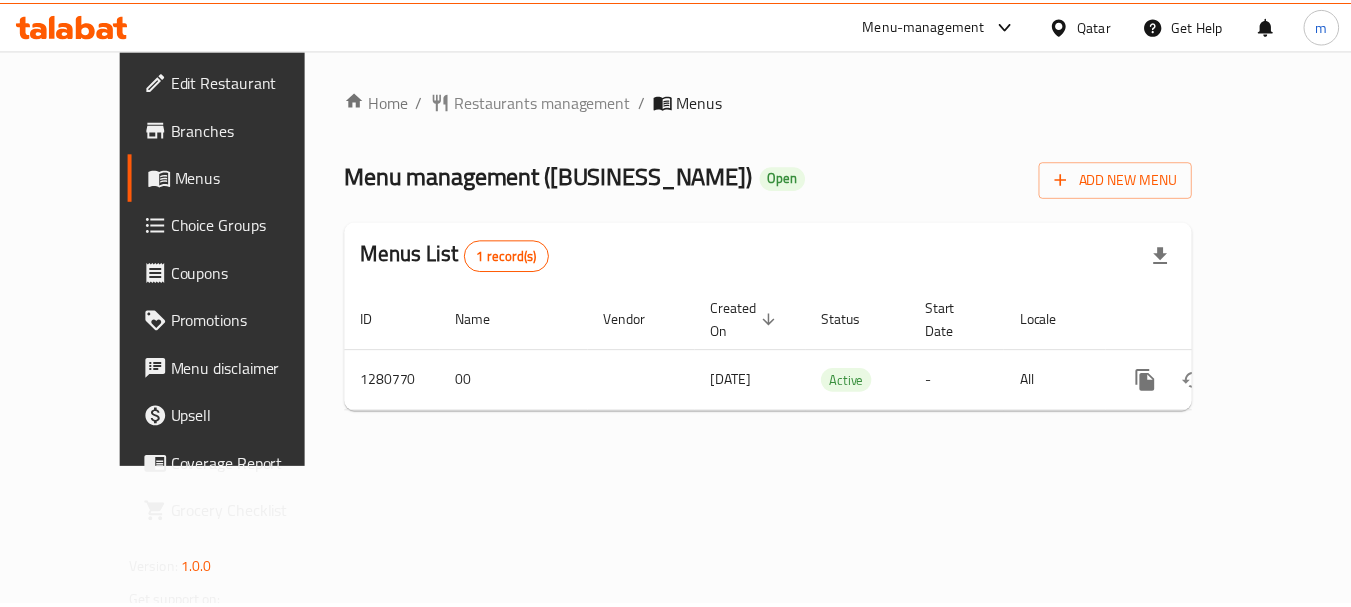 scroll, scrollTop: 0, scrollLeft: 0, axis: both 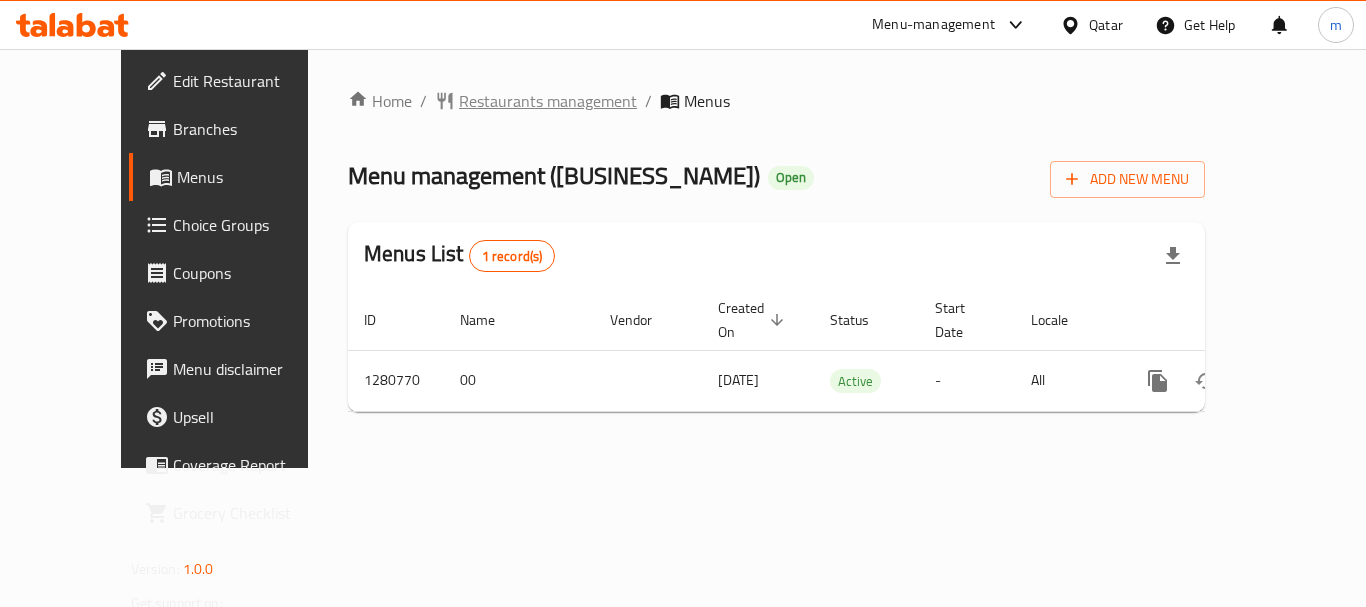 click on "Restaurants management" at bounding box center (548, 101) 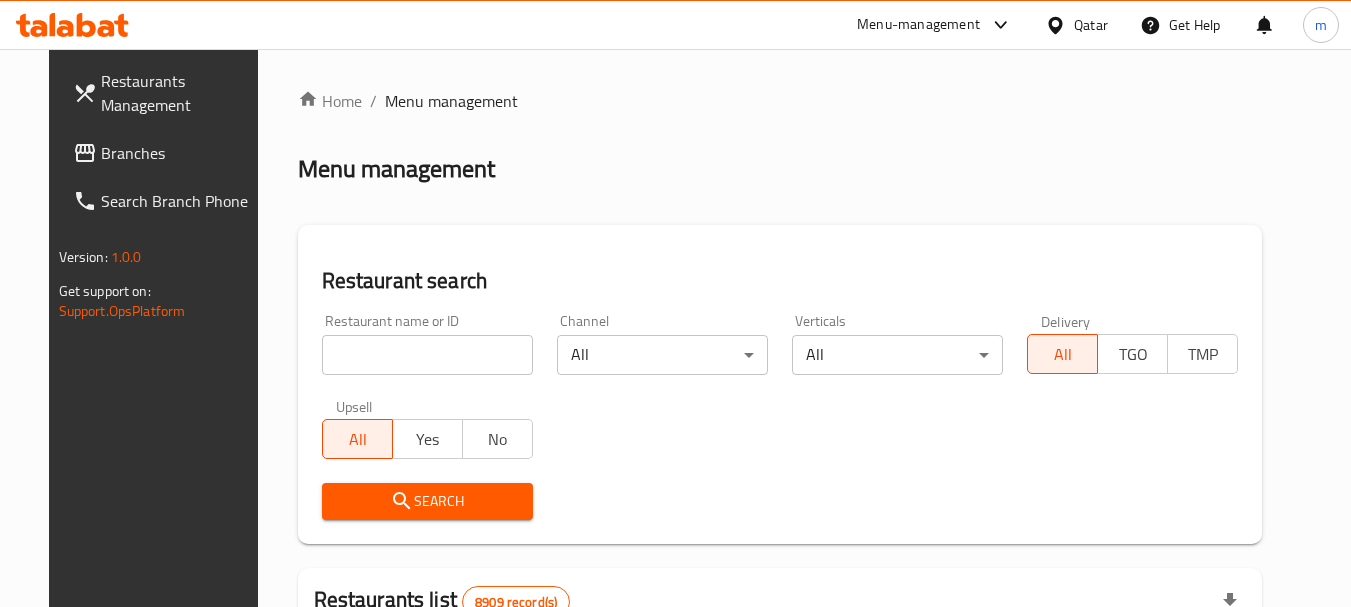drag, startPoint x: 415, startPoint y: 351, endPoint x: 395, endPoint y: 348, distance: 20.22375 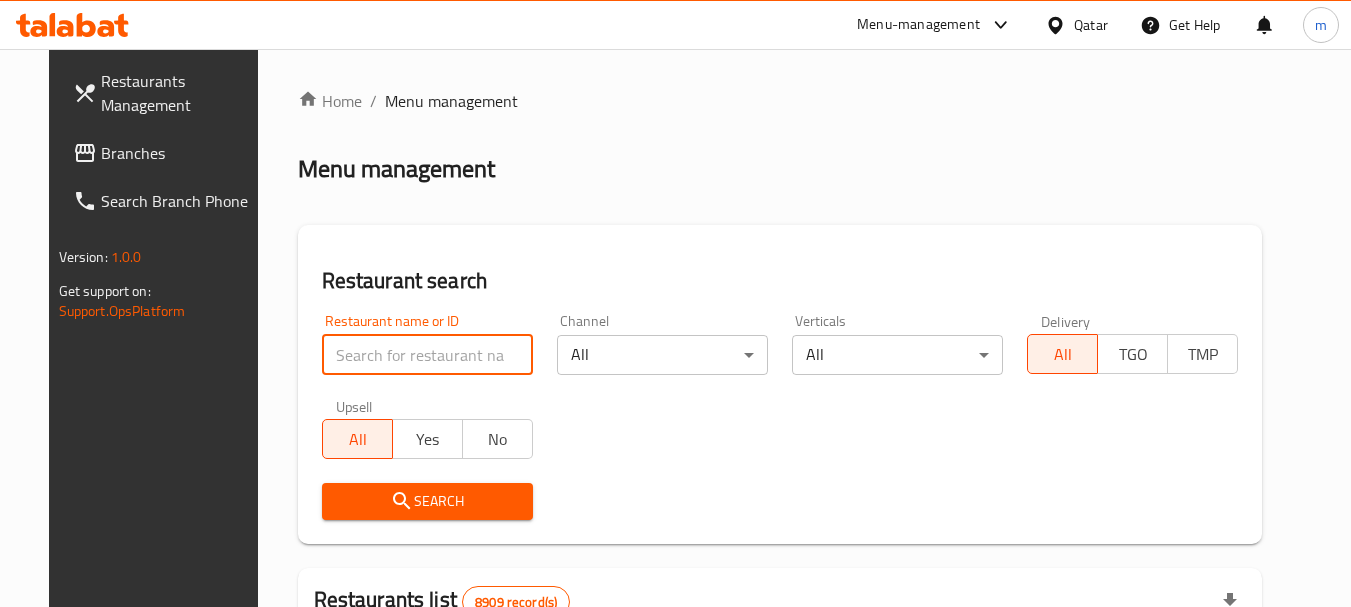 paste on "693936" 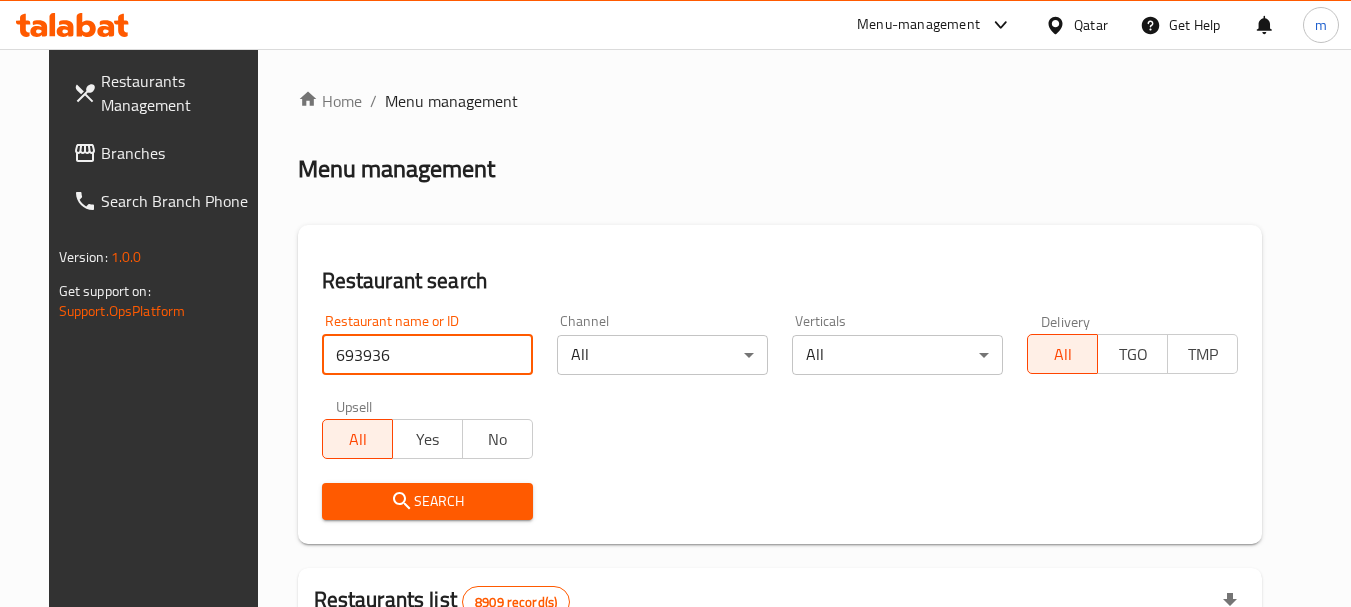 type on "693936" 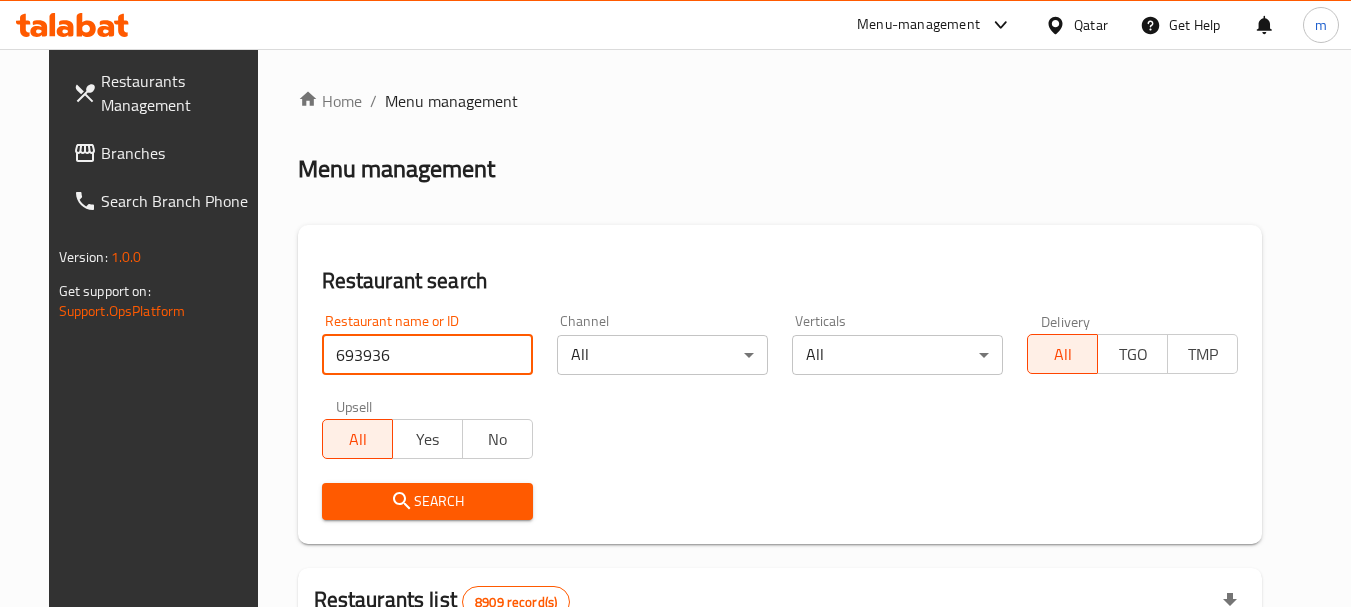 click on "Search" at bounding box center (427, 501) 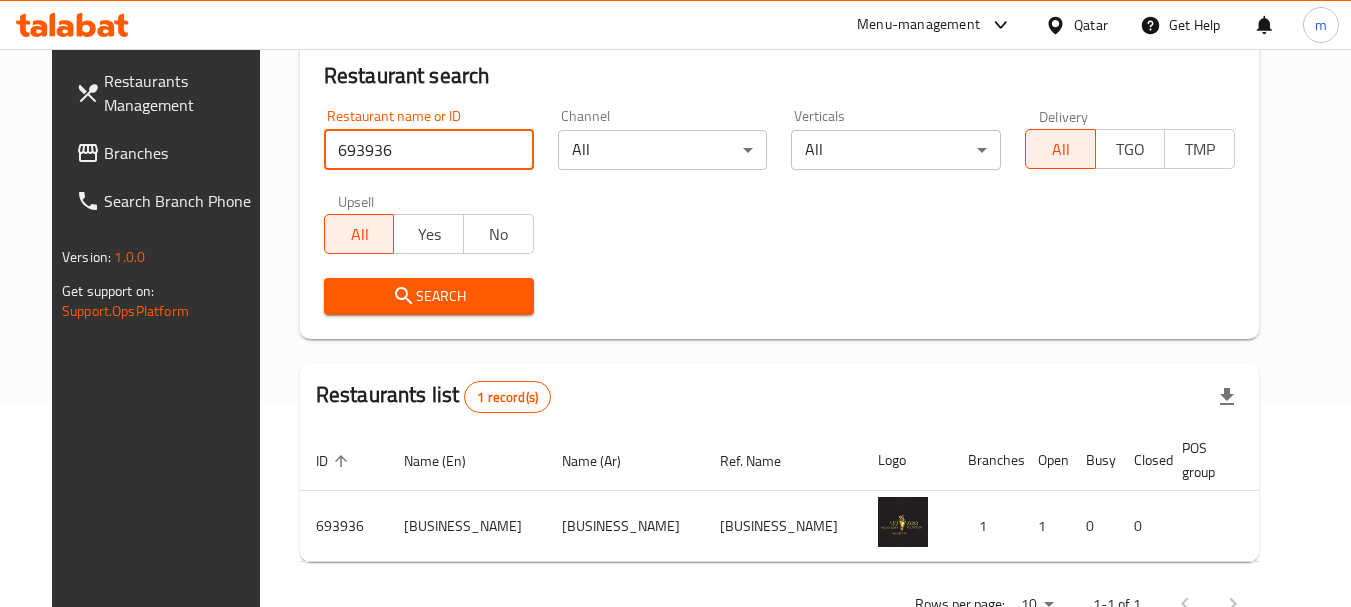 scroll, scrollTop: 260, scrollLeft: 0, axis: vertical 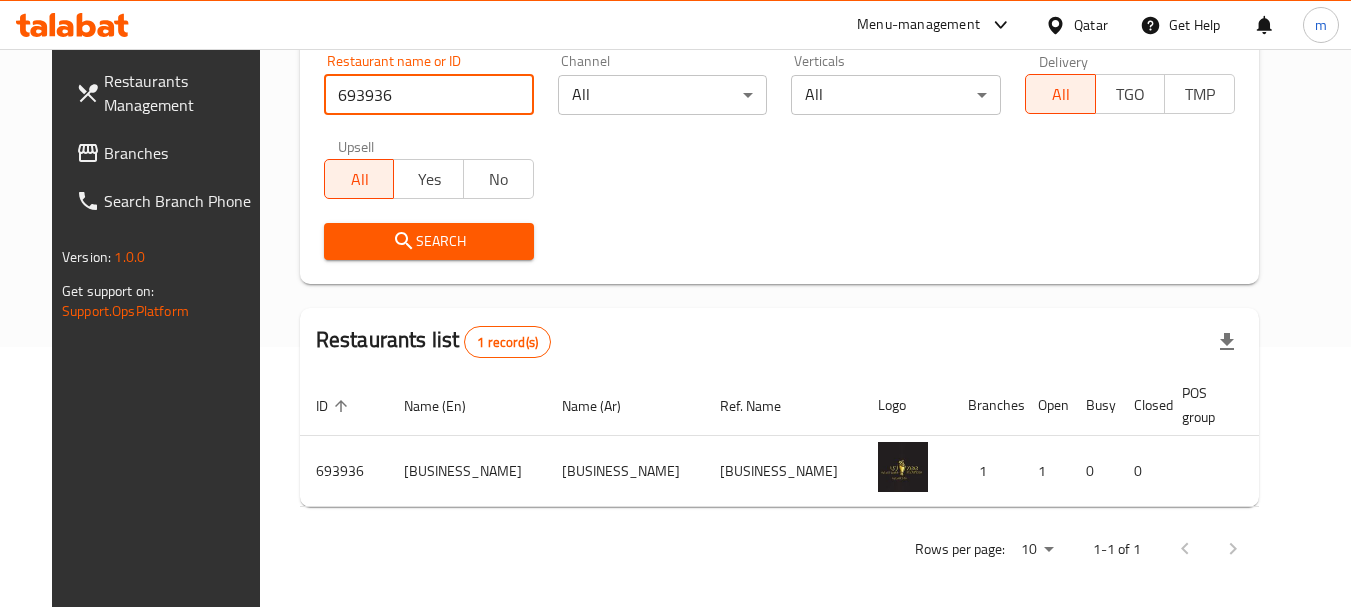 click on "Qatar" at bounding box center [1076, 25] 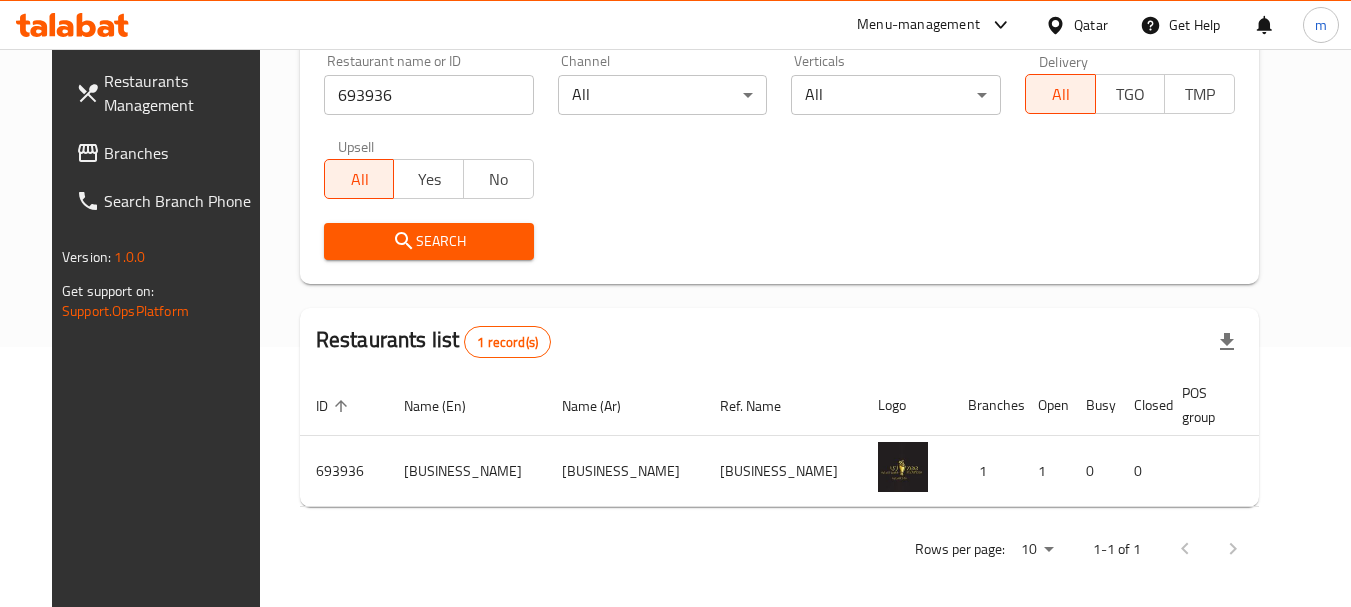 click on "Qatar" at bounding box center [1091, 25] 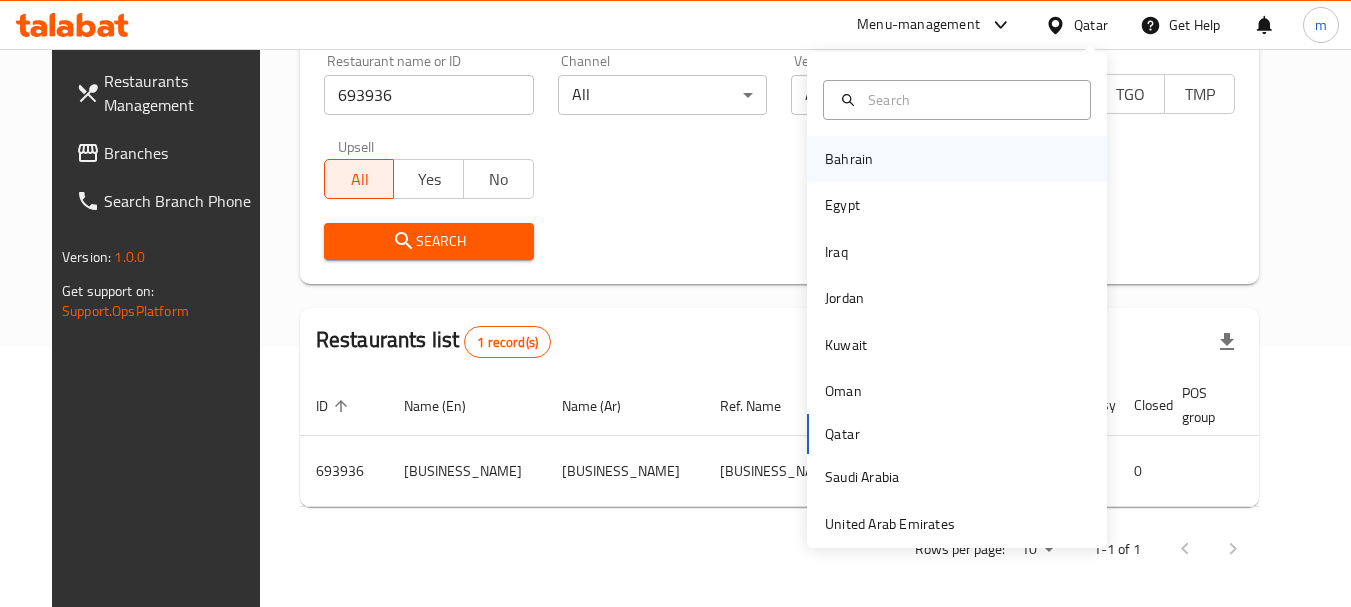 click on "Bahrain" at bounding box center (849, 159) 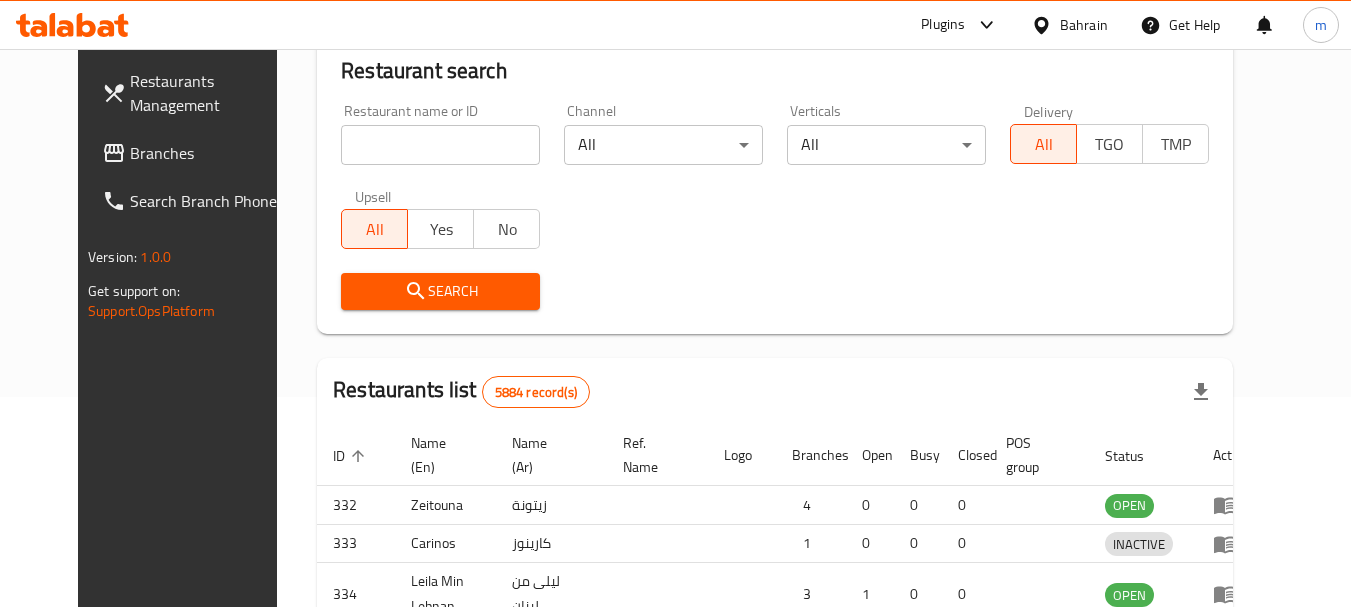 scroll, scrollTop: 260, scrollLeft: 0, axis: vertical 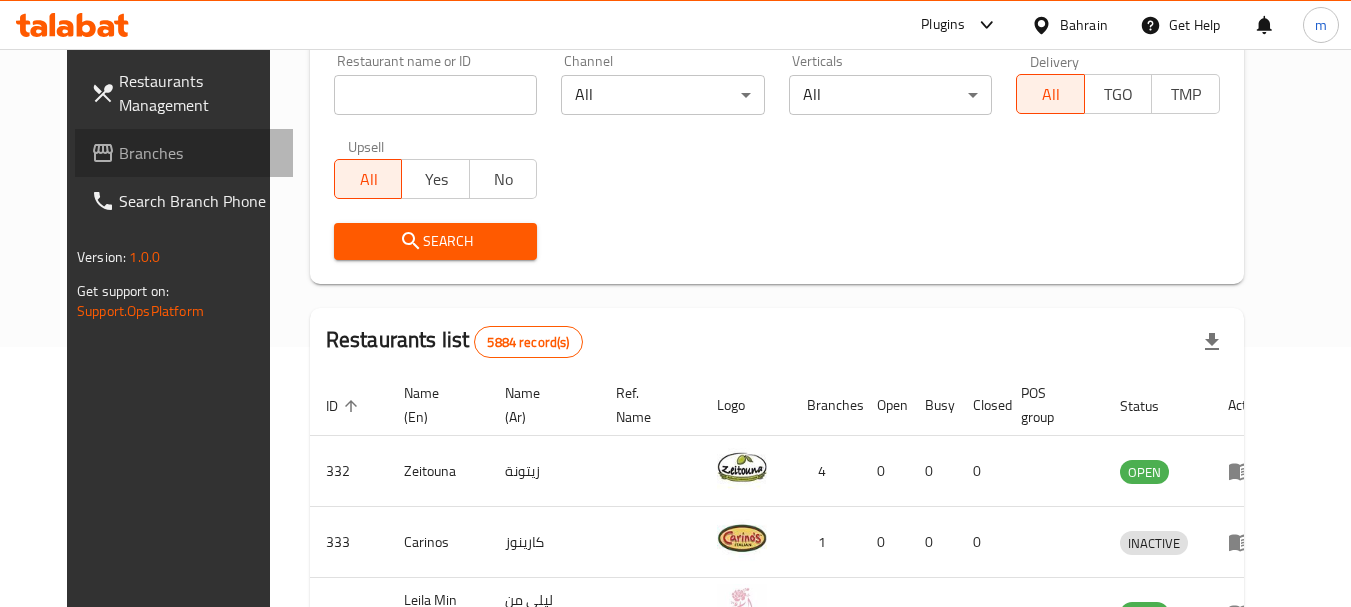 click on "Branches" at bounding box center [198, 153] 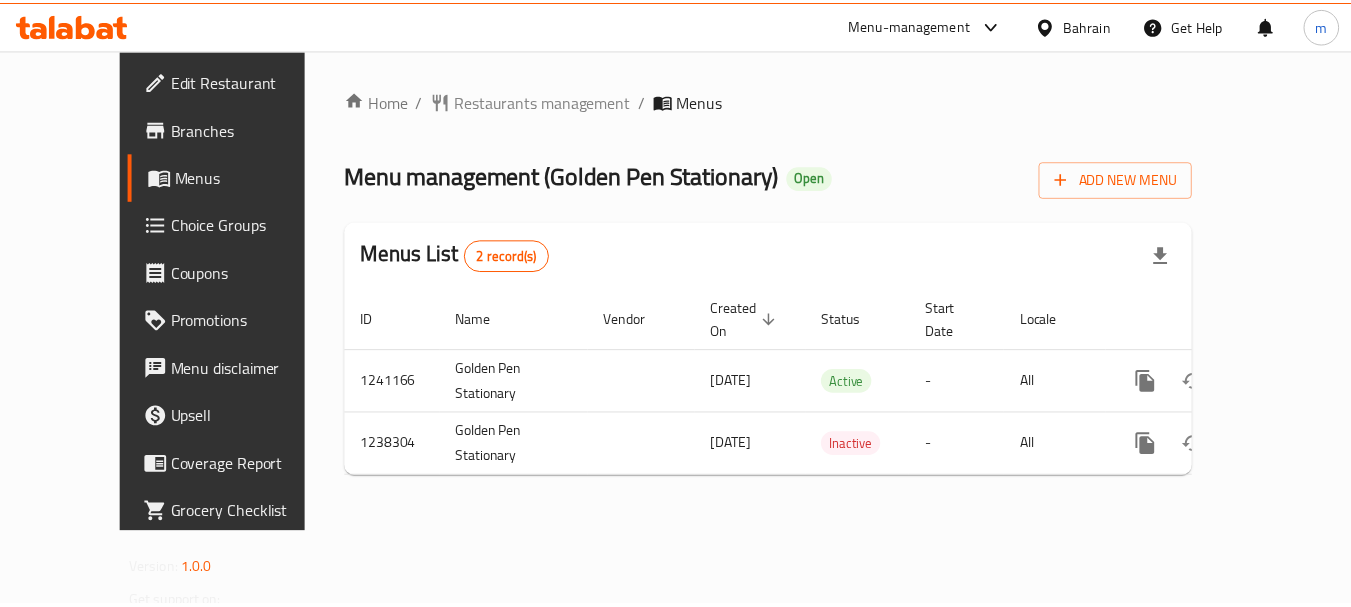 scroll, scrollTop: 0, scrollLeft: 0, axis: both 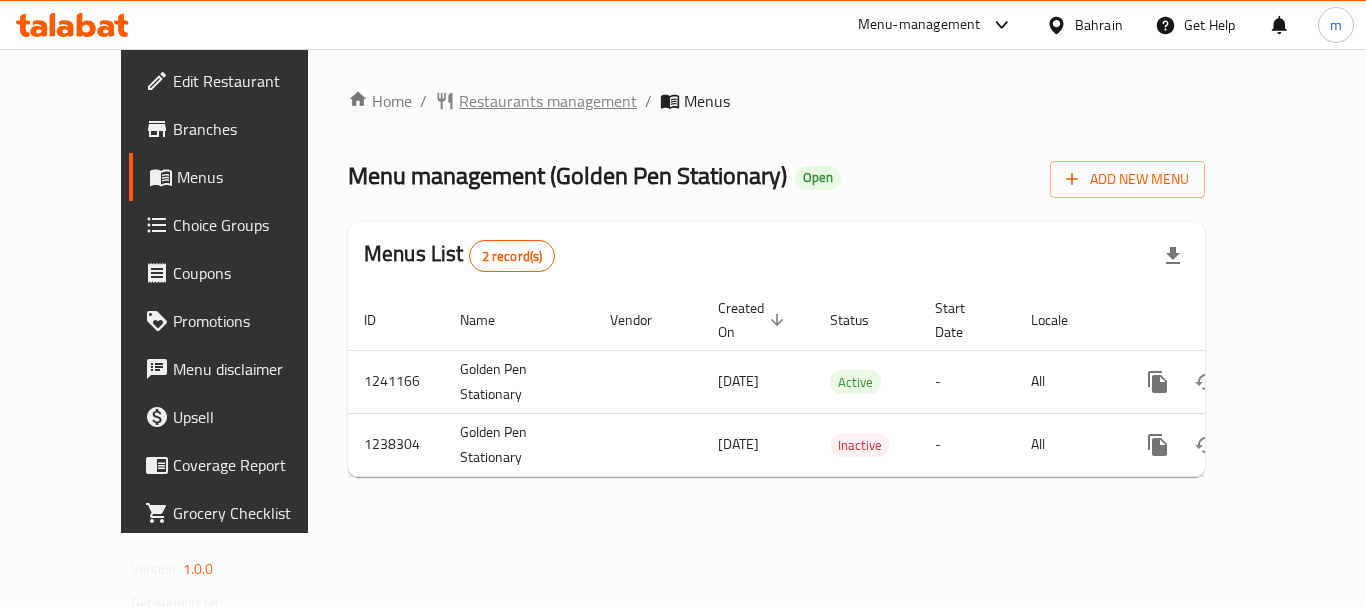 click on "Restaurants management" at bounding box center [548, 101] 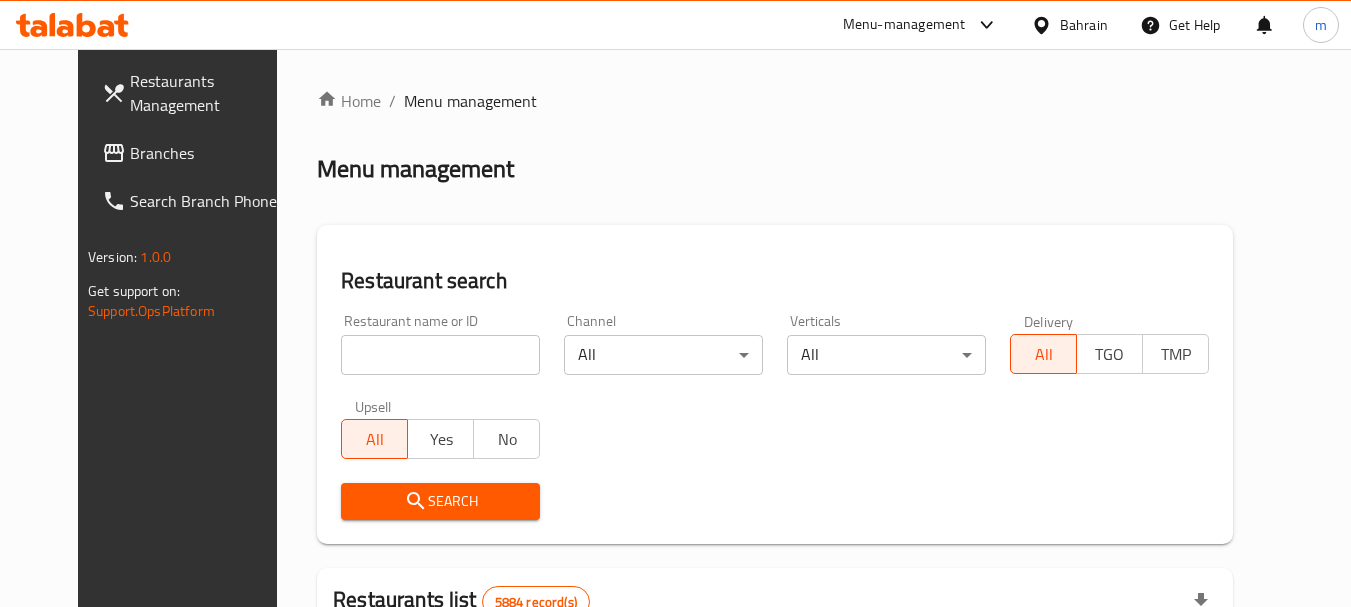 click at bounding box center (440, 355) 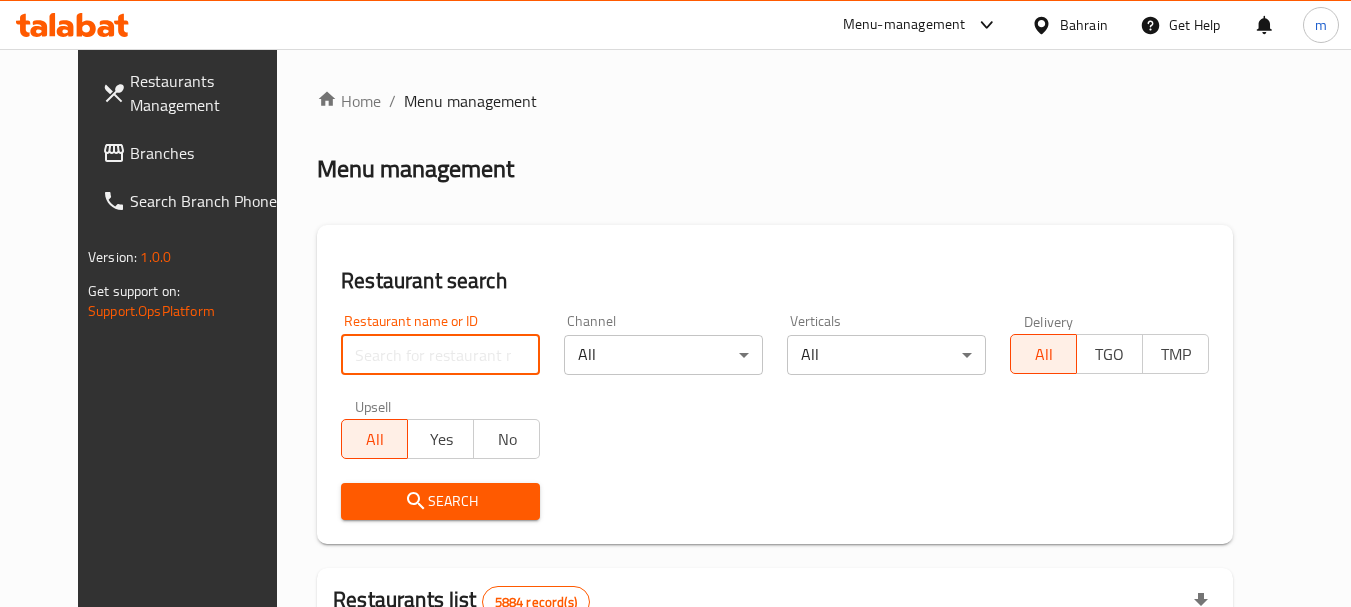 paste on "679645" 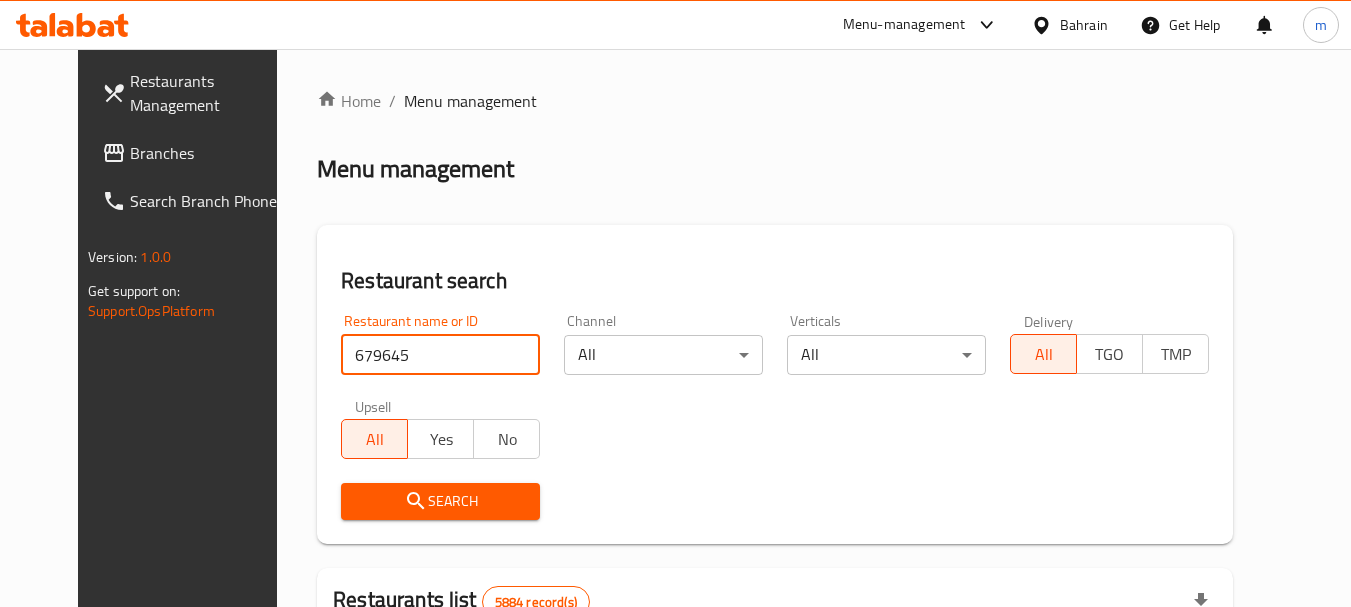 type on "679645" 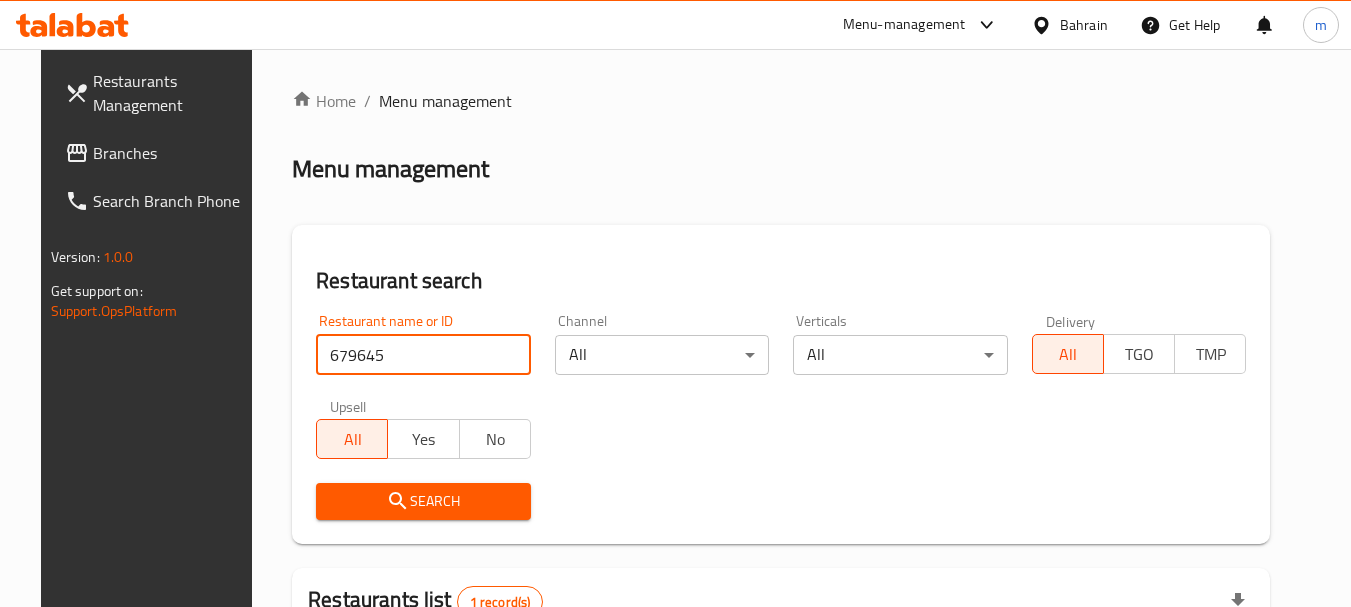 scroll, scrollTop: 268, scrollLeft: 0, axis: vertical 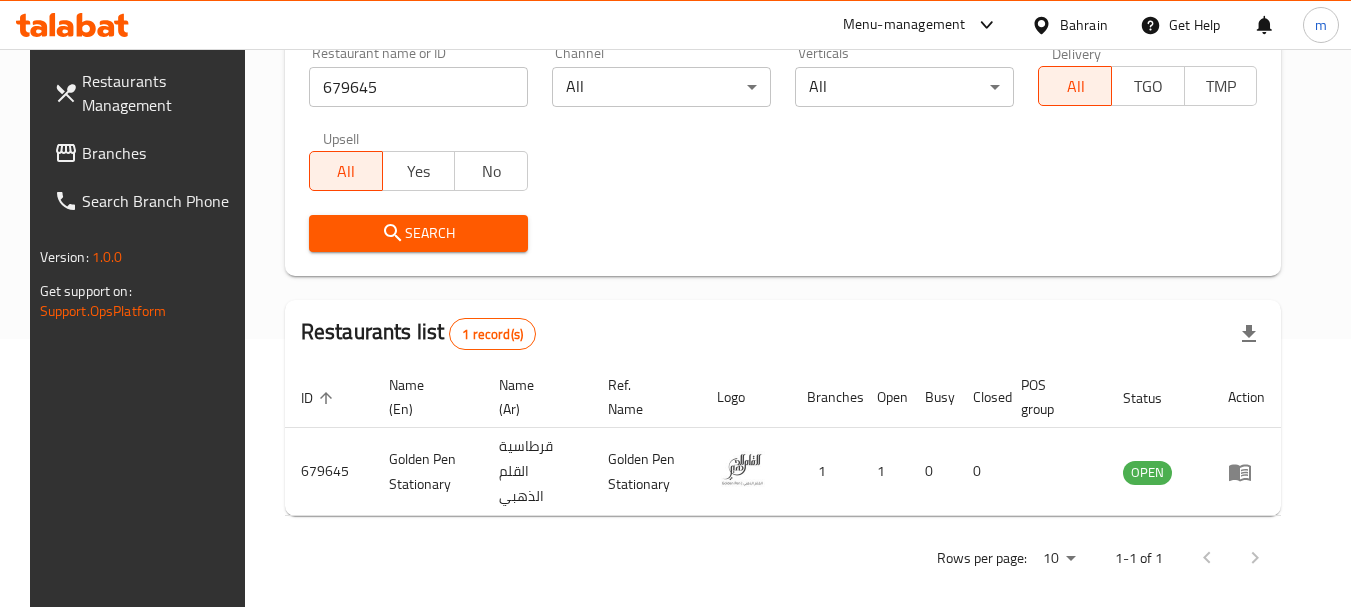 click 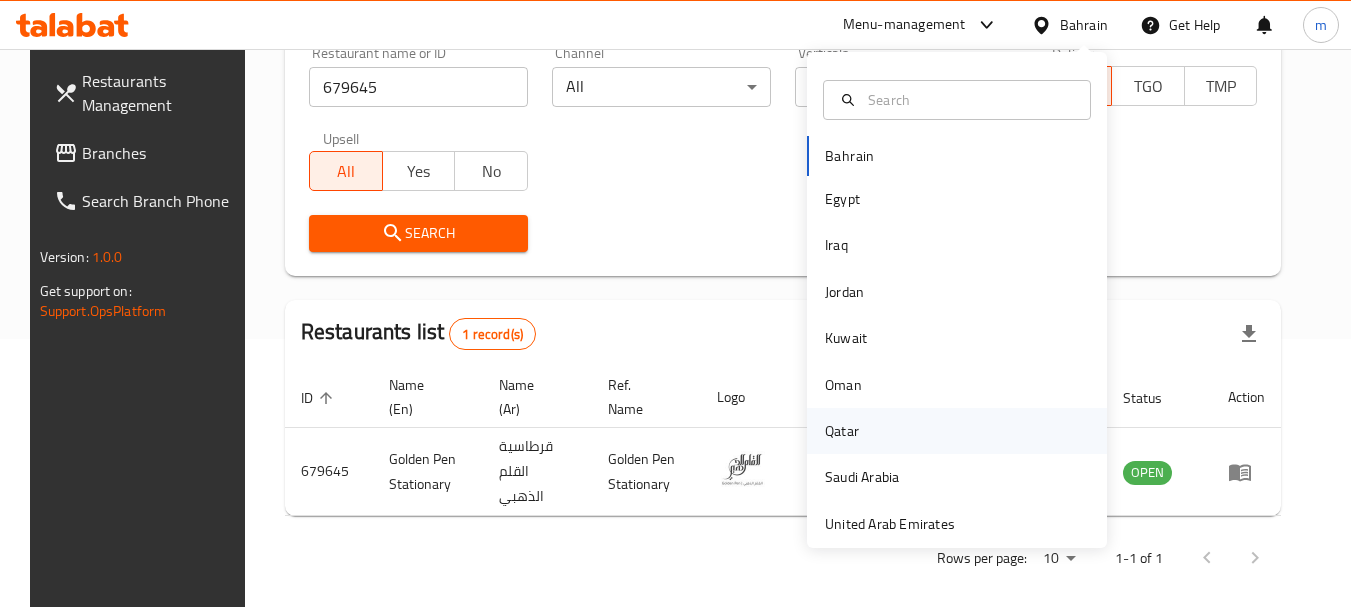 click on "Qatar" at bounding box center [957, 431] 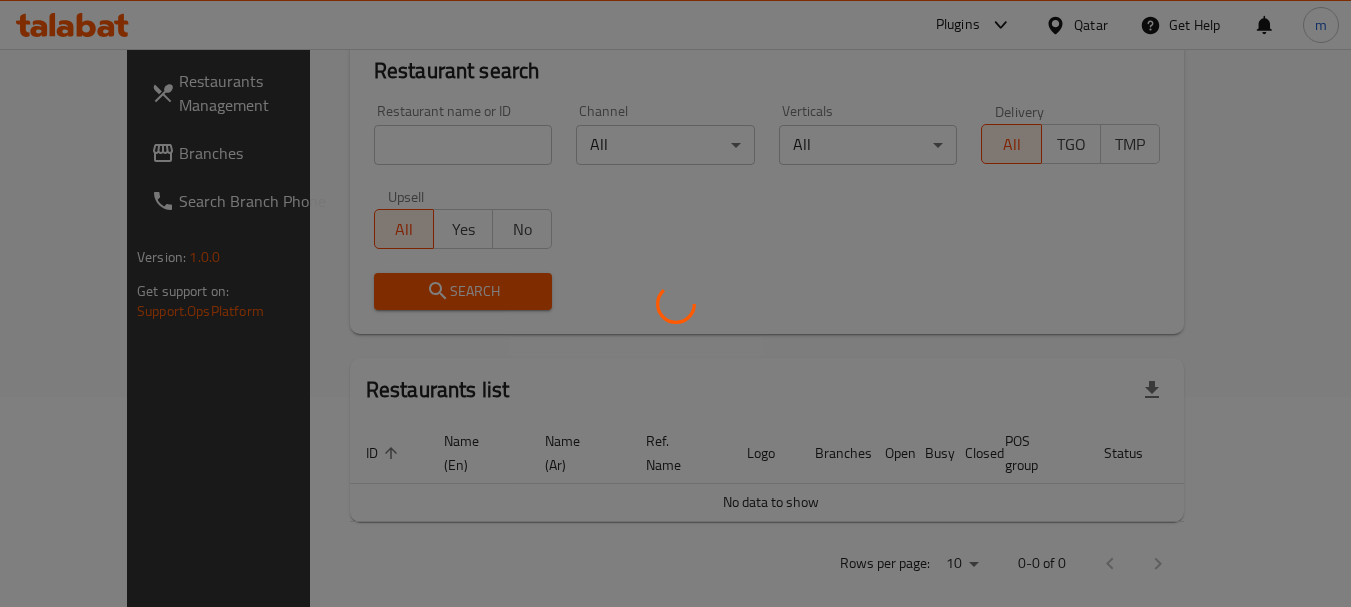 scroll, scrollTop: 268, scrollLeft: 0, axis: vertical 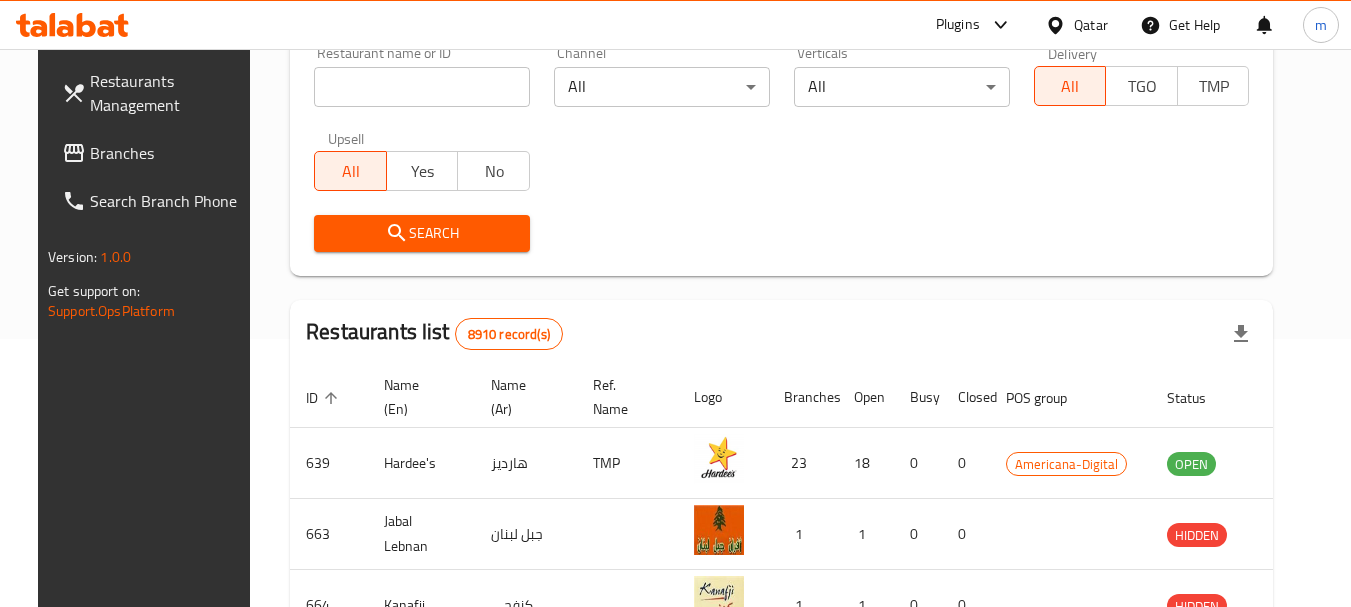 click on "Branches" at bounding box center (169, 153) 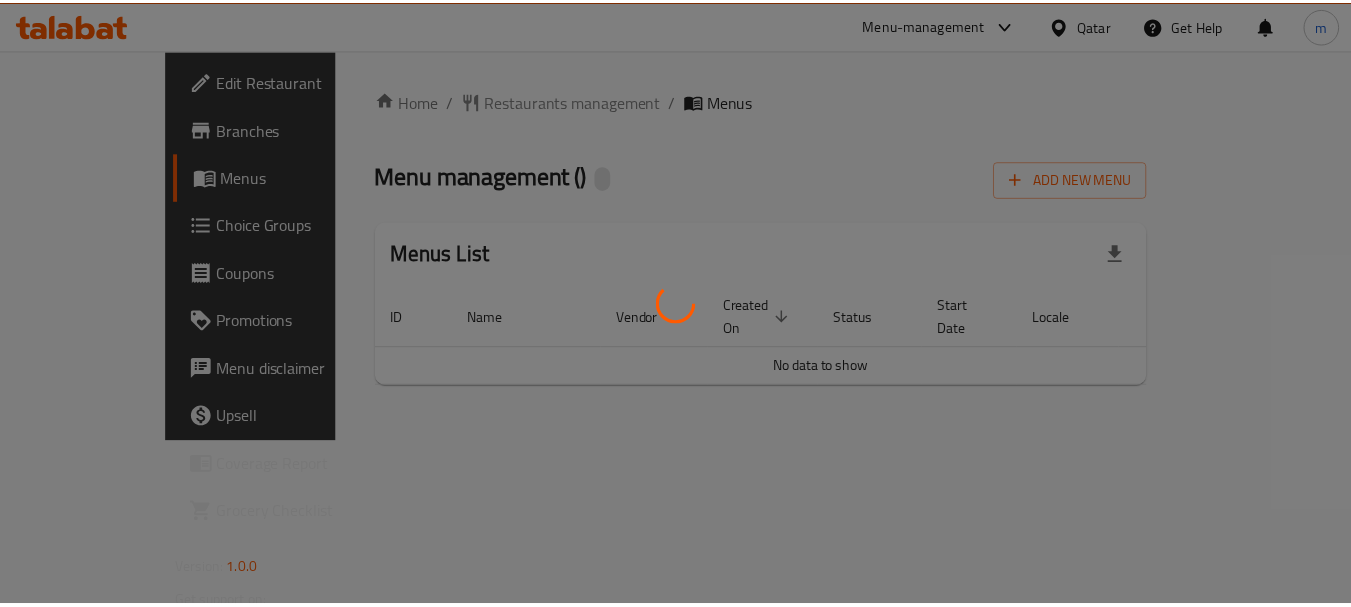 scroll, scrollTop: 0, scrollLeft: 0, axis: both 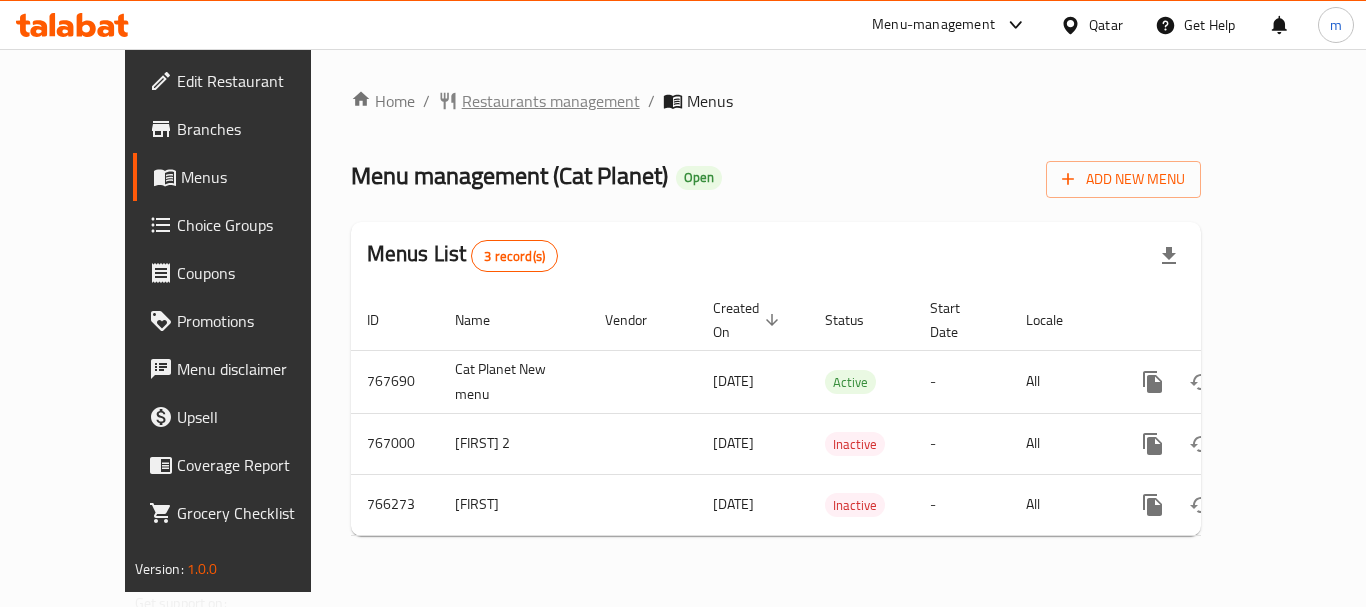 click on "Restaurants management" at bounding box center [551, 101] 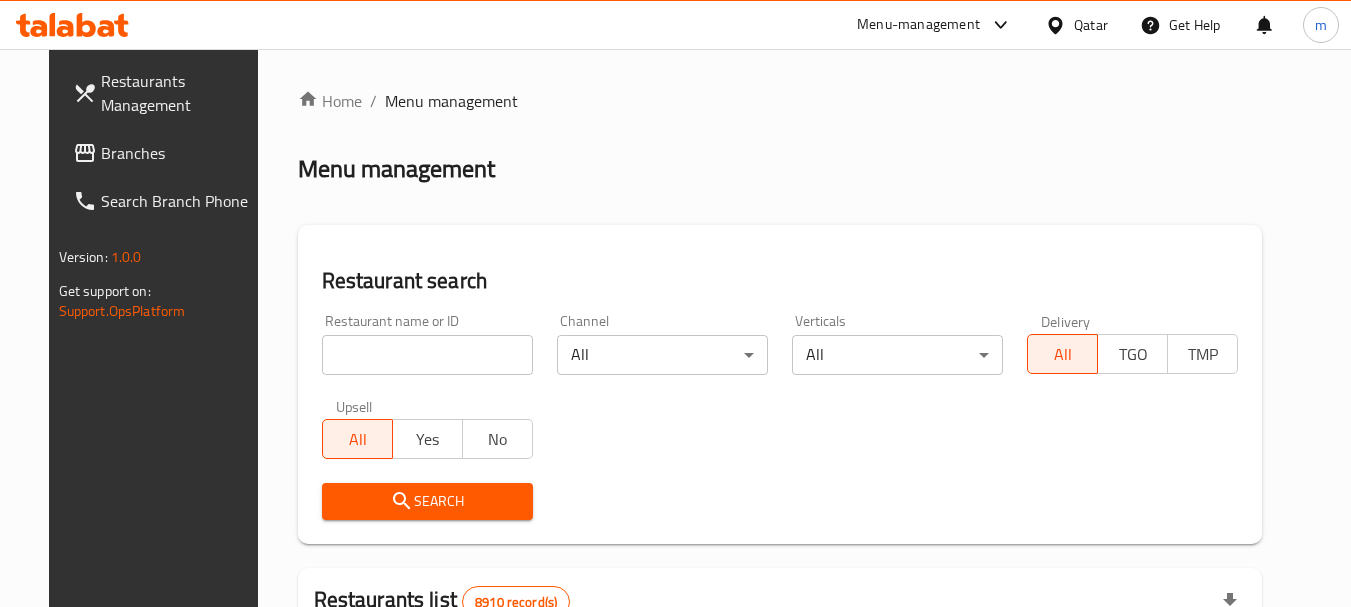 click at bounding box center (427, 355) 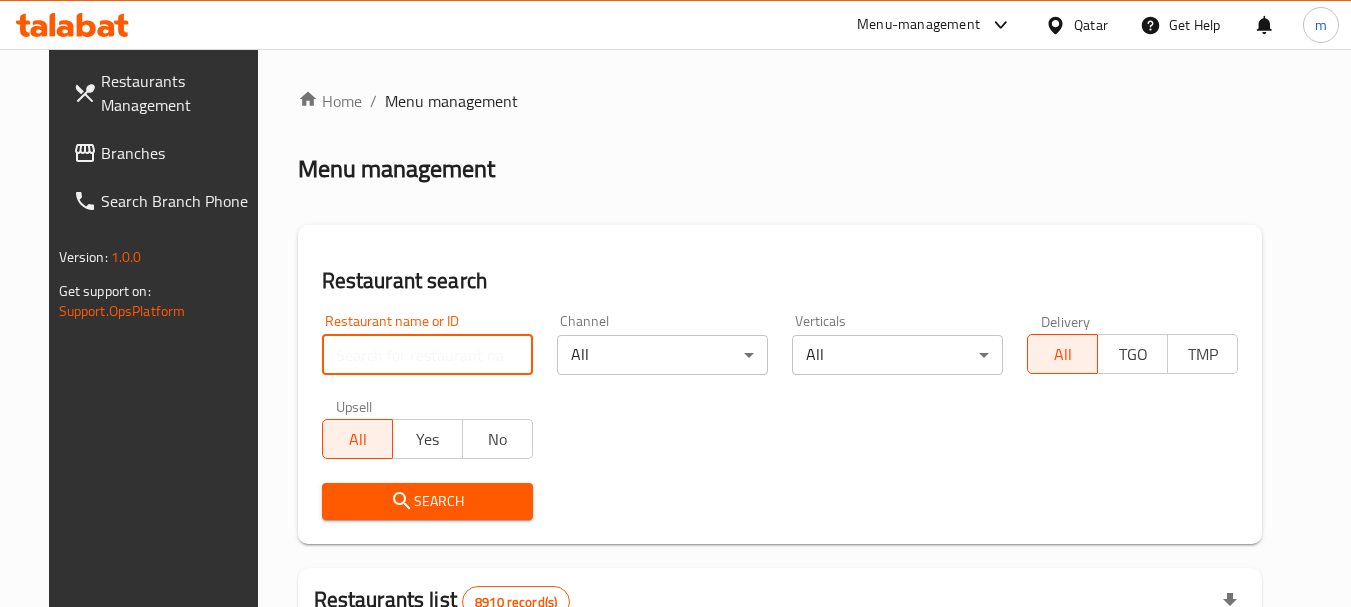 paste on "[NUMBER]" 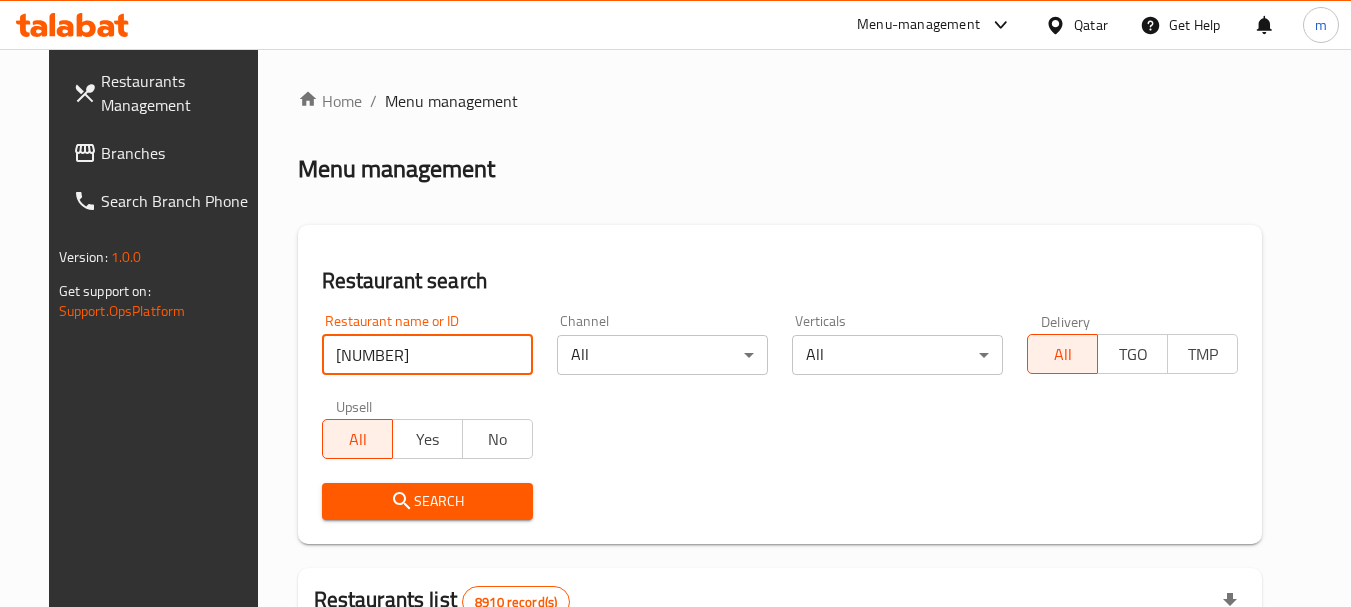 type on "[NUMBER]" 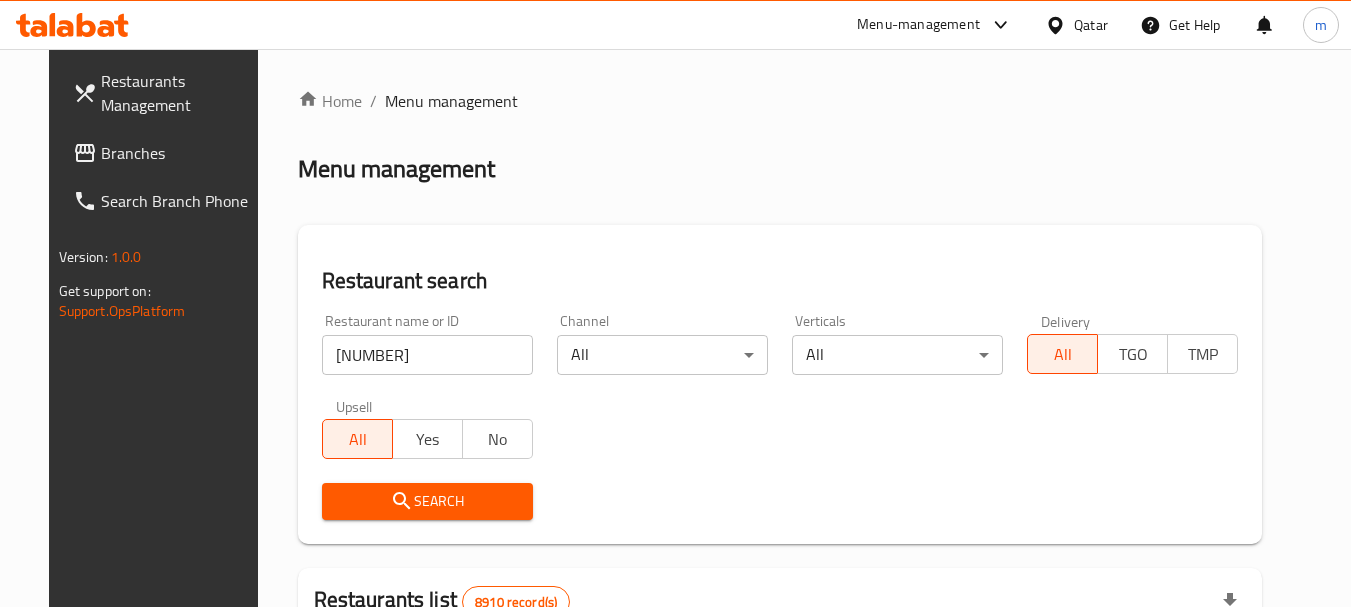 click on "Search" at bounding box center (427, 501) 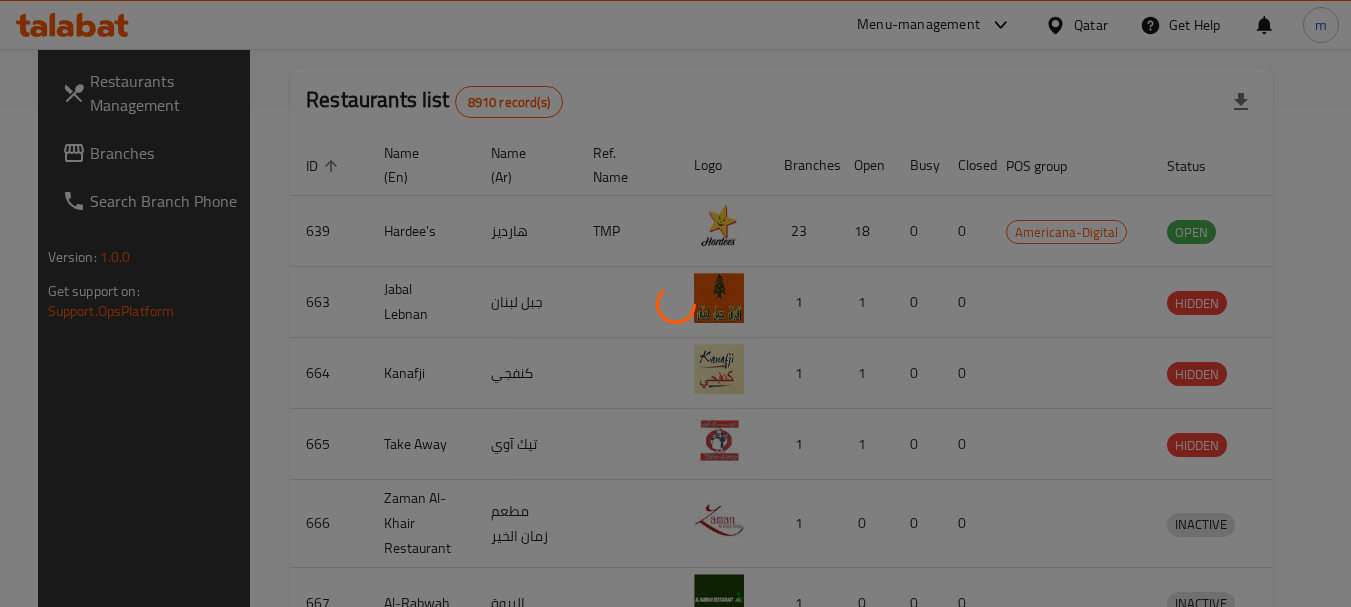 scroll, scrollTop: 268, scrollLeft: 0, axis: vertical 